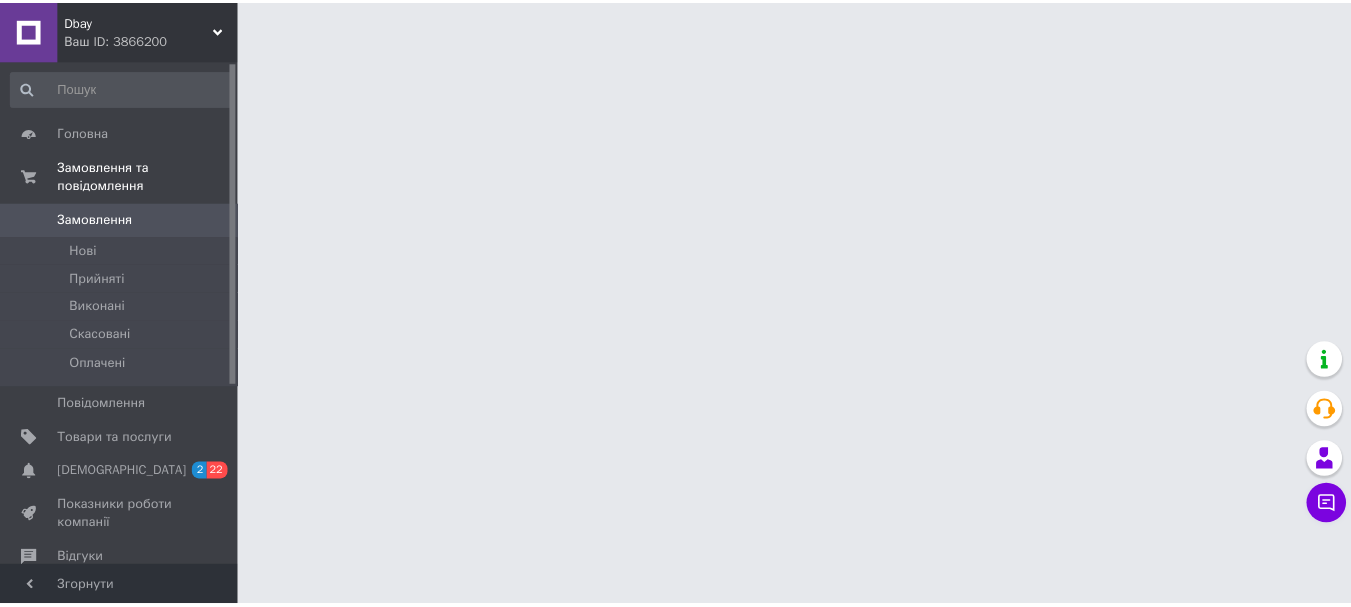 scroll, scrollTop: 0, scrollLeft: 0, axis: both 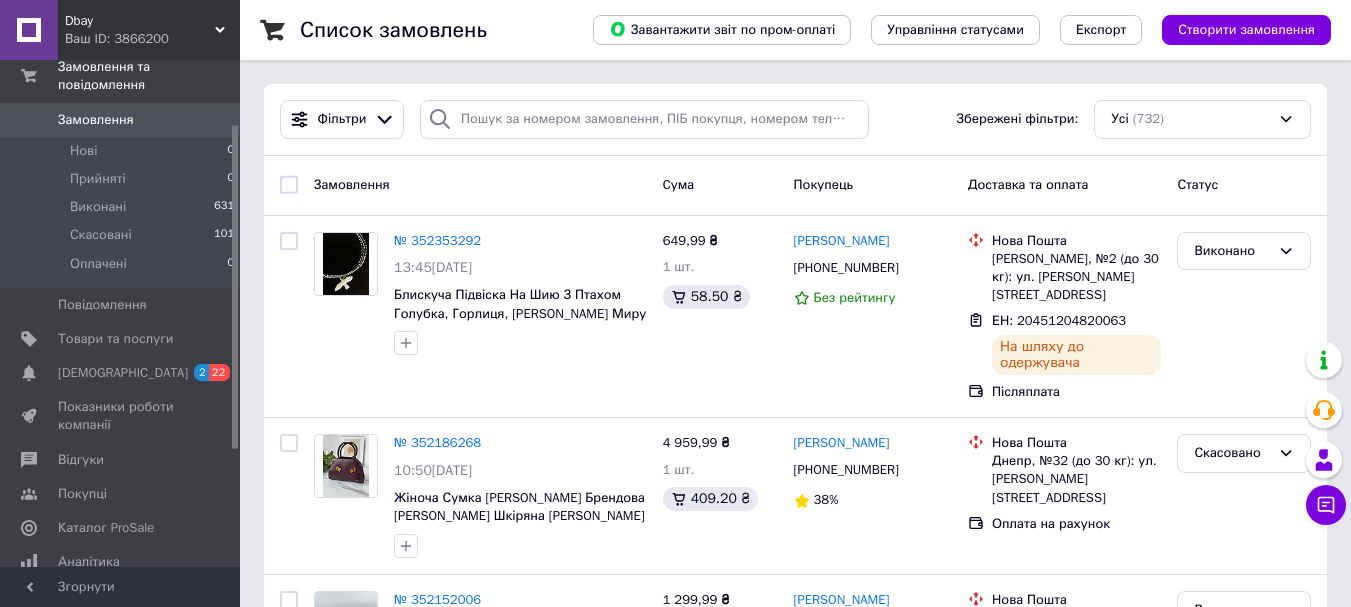 click on "Ваш ID: 3866200" at bounding box center [152, 39] 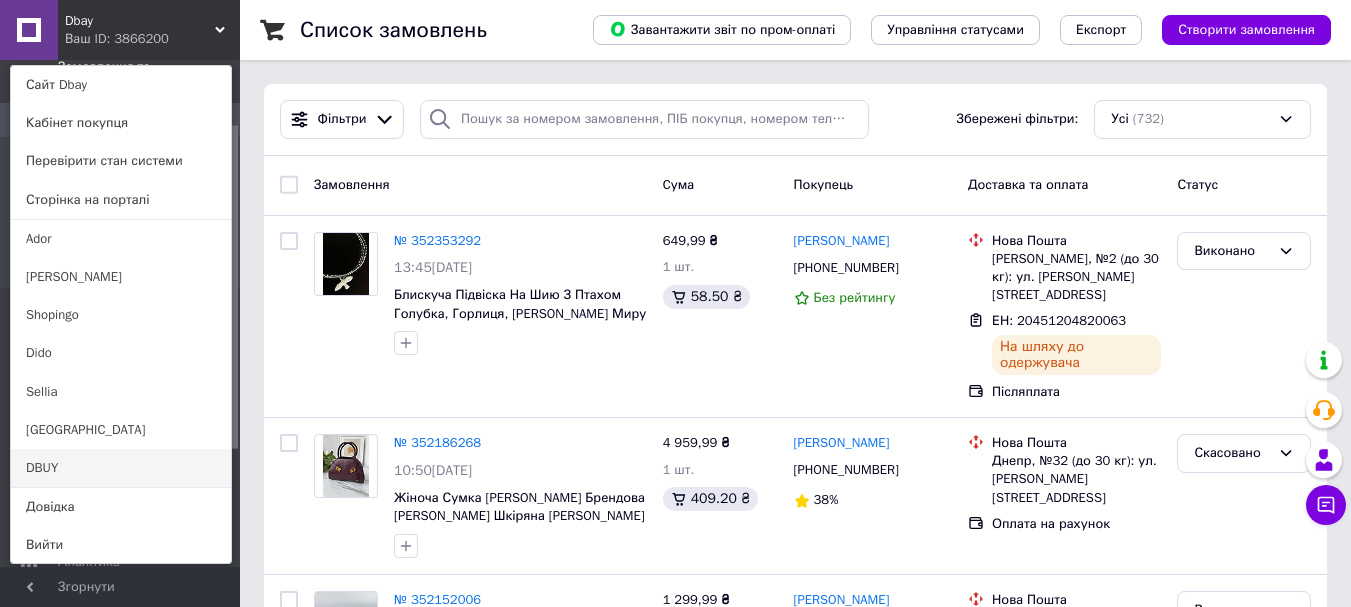 click on "DBUY" at bounding box center (121, 468) 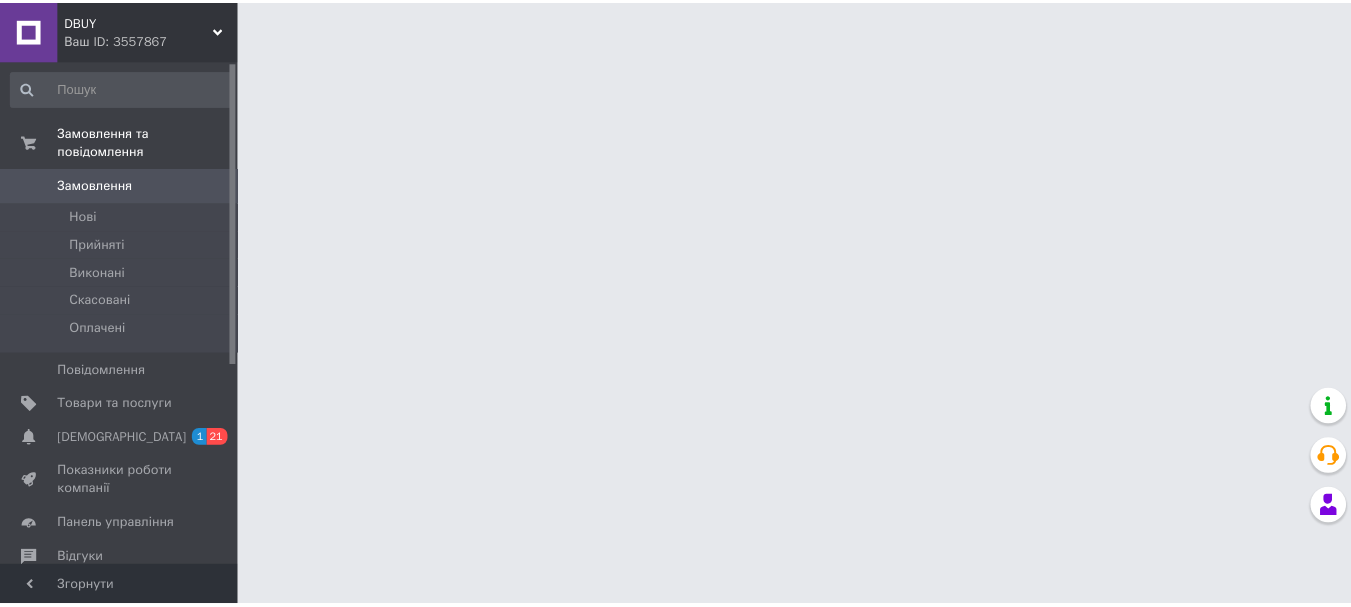 scroll, scrollTop: 0, scrollLeft: 0, axis: both 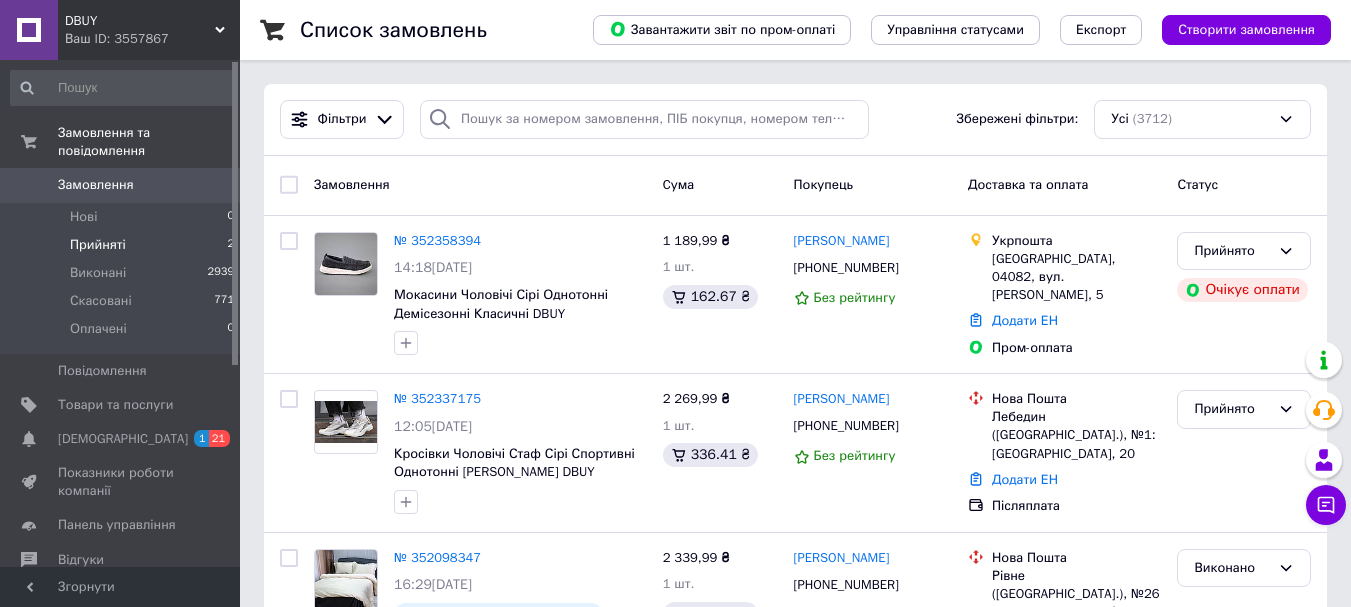 click on "Прийняті" at bounding box center (98, 245) 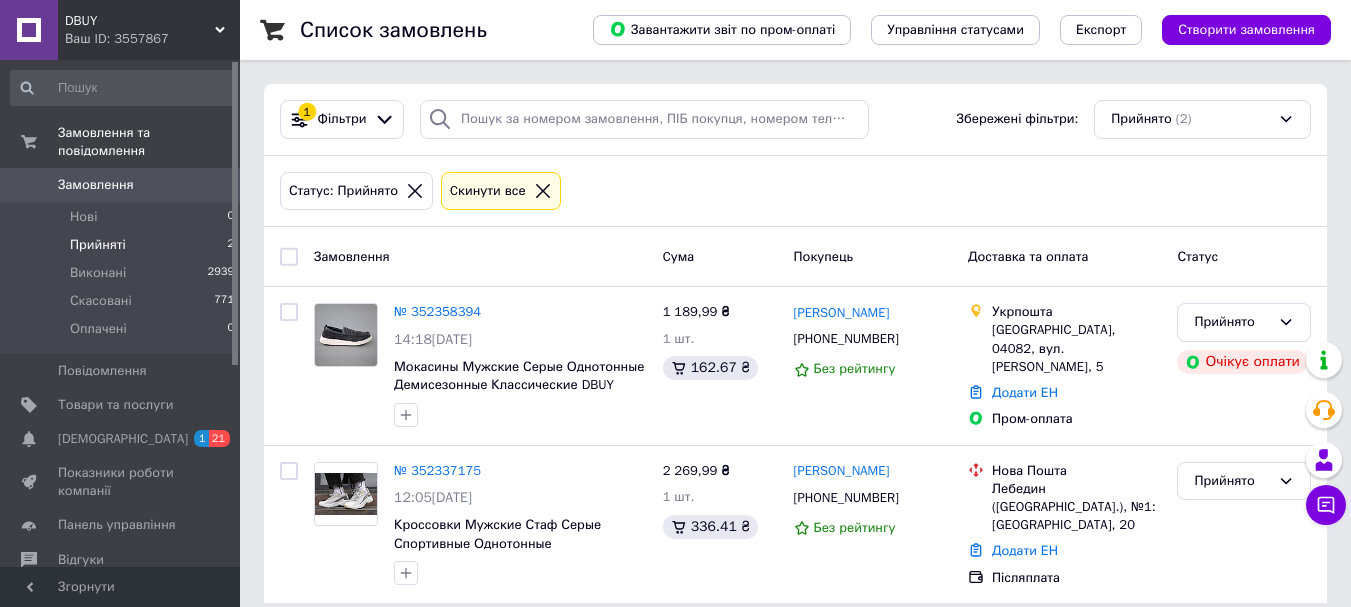 click on "Ваш ID: 3557867" at bounding box center [152, 39] 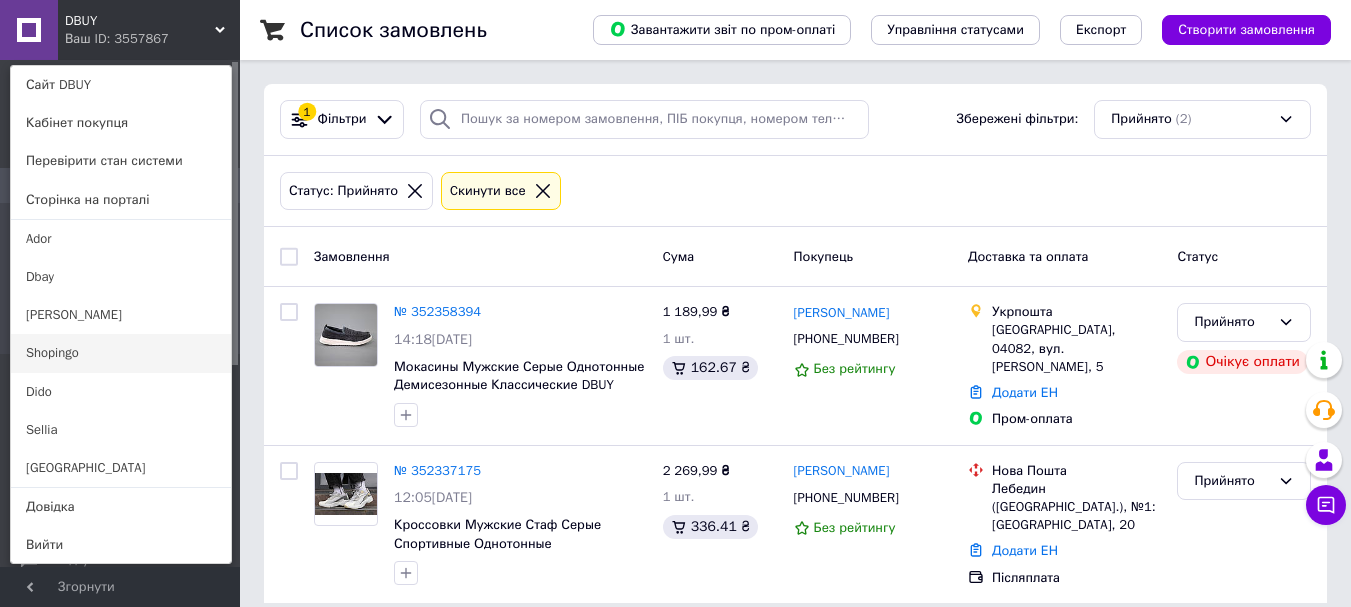 click on "Shopingo" at bounding box center (121, 353) 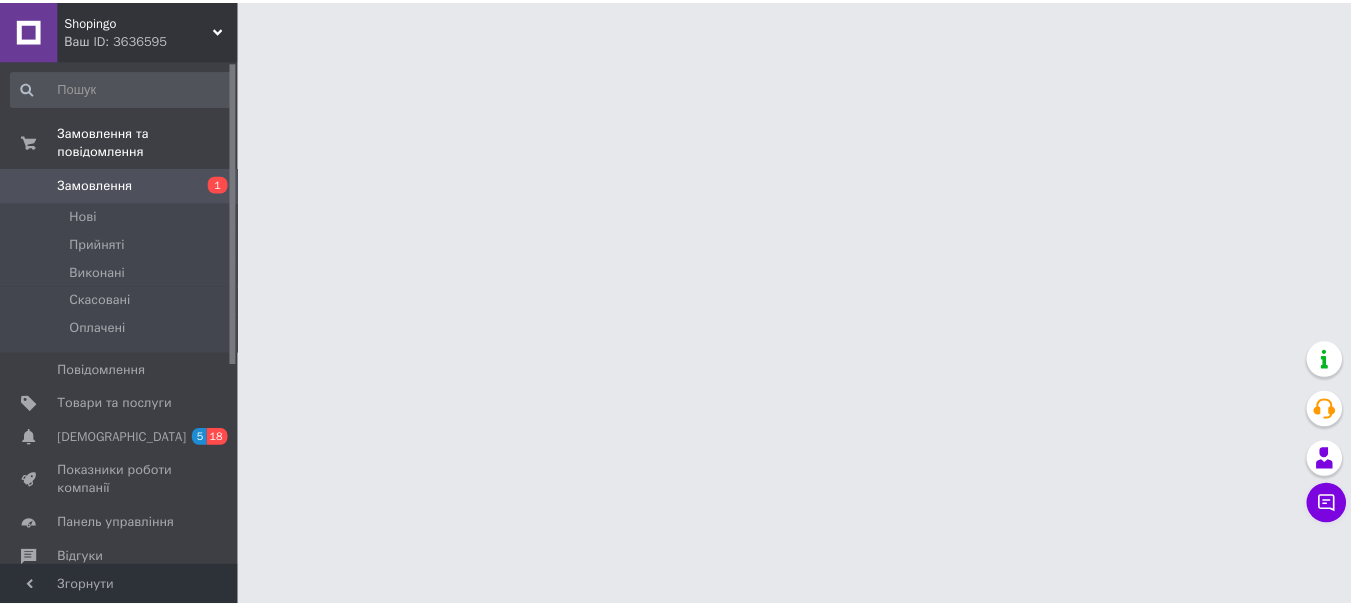 scroll, scrollTop: 0, scrollLeft: 0, axis: both 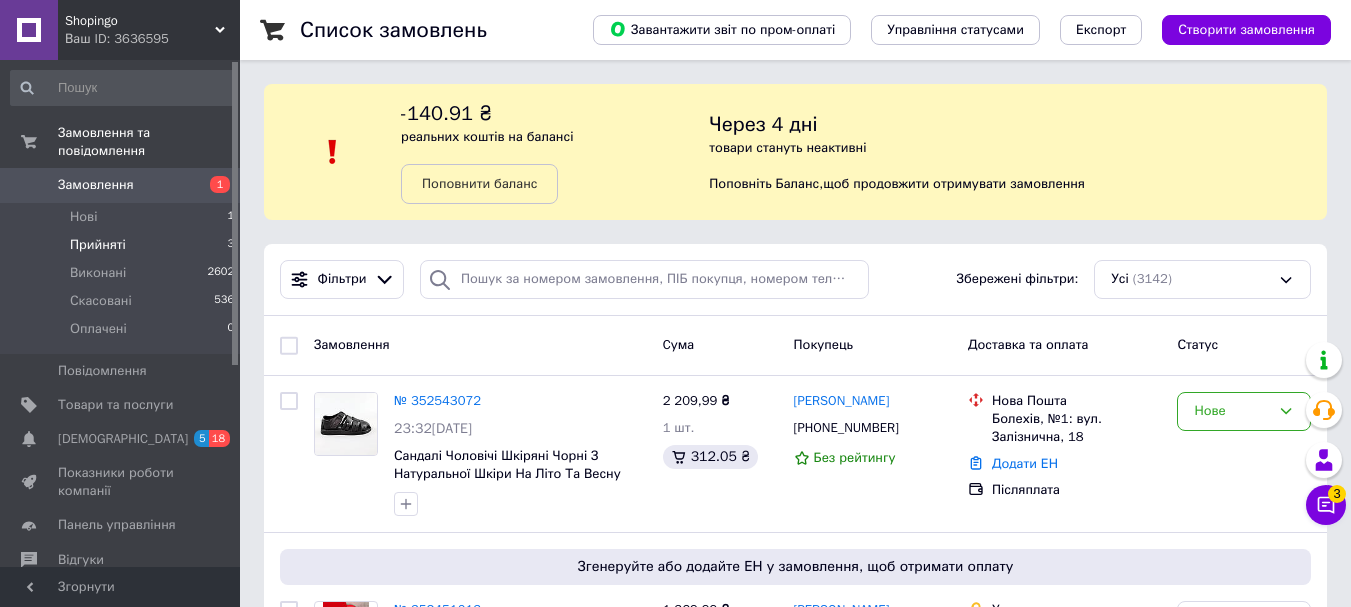 click on "Прийняті" at bounding box center (98, 245) 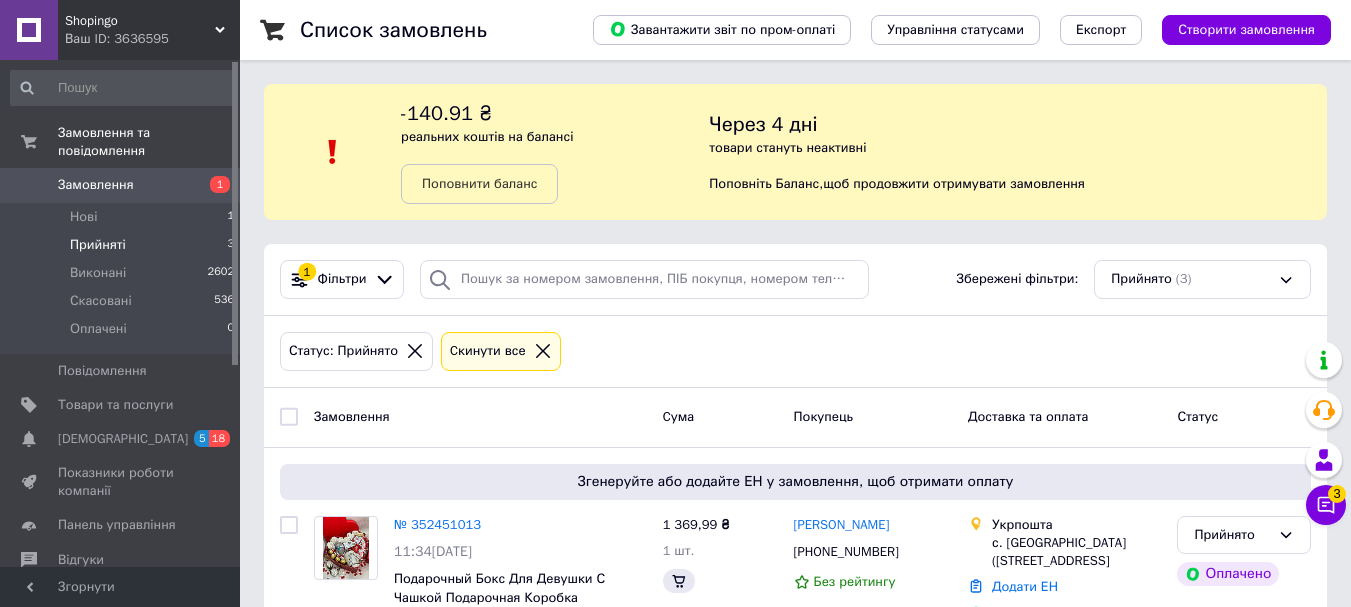 scroll, scrollTop: 435, scrollLeft: 0, axis: vertical 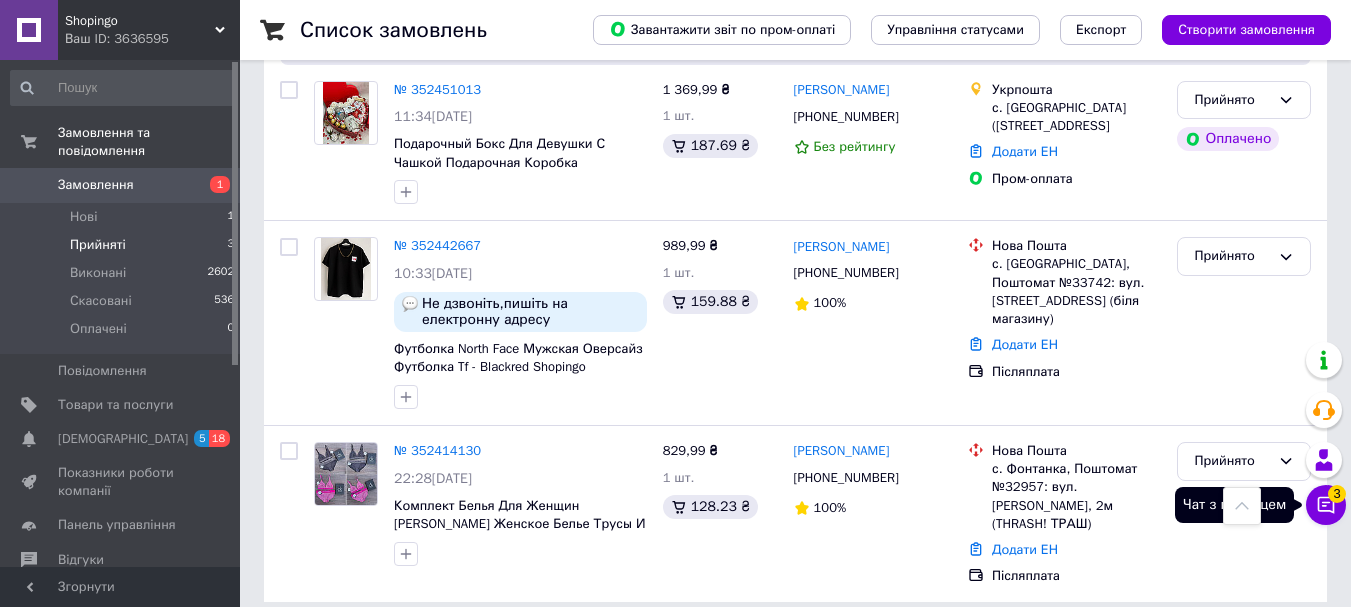 click 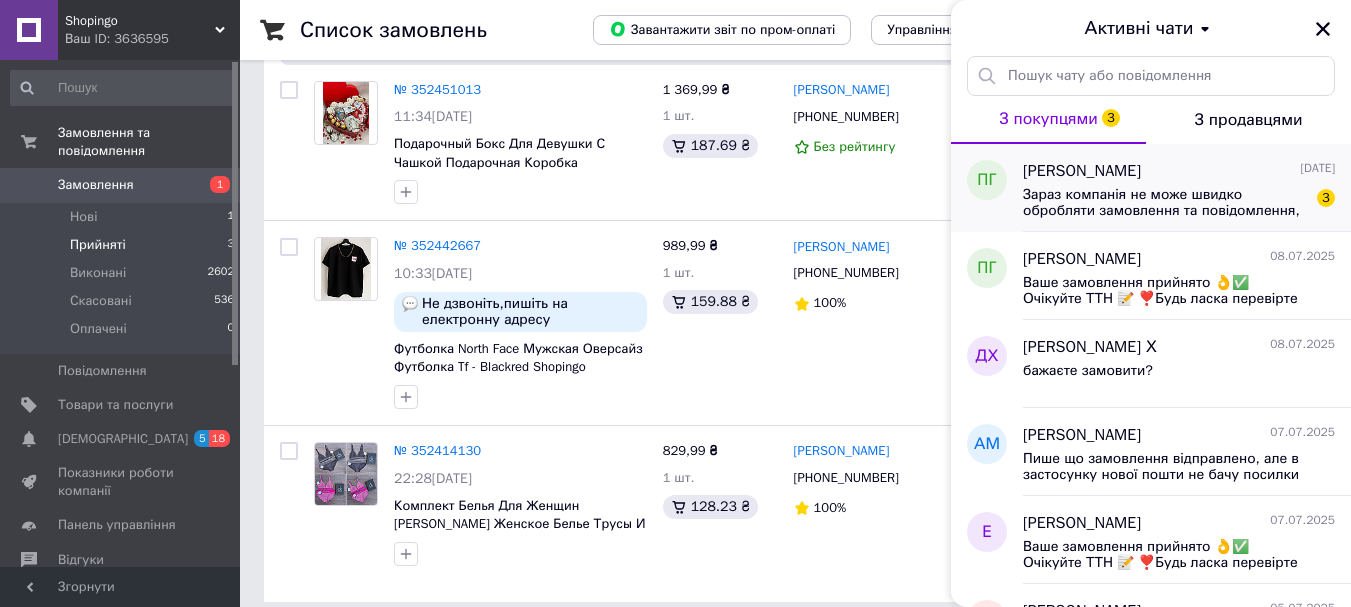 click on "Зараз компанія не може швидко обробляти замовлення та повідомлення,
оскільки за її графіком роботи сьогодні вихідний. Ваша заявка буде оброблена в найближчий робочий день." at bounding box center [1165, 203] 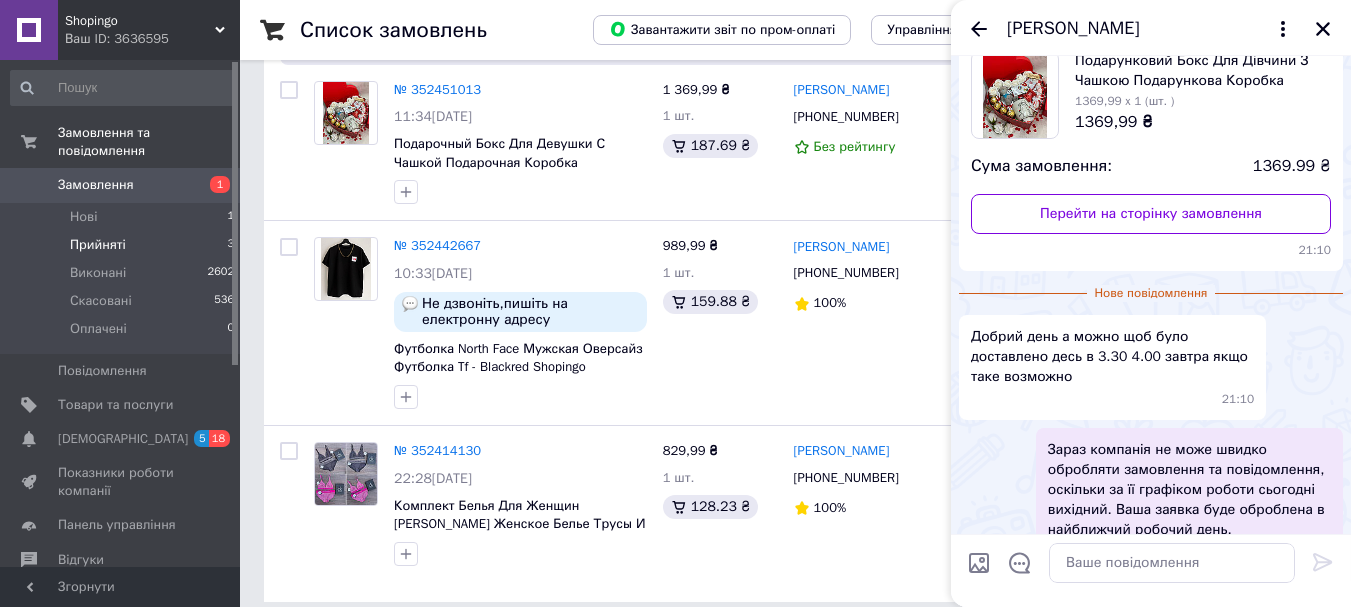 scroll, scrollTop: 131, scrollLeft: 0, axis: vertical 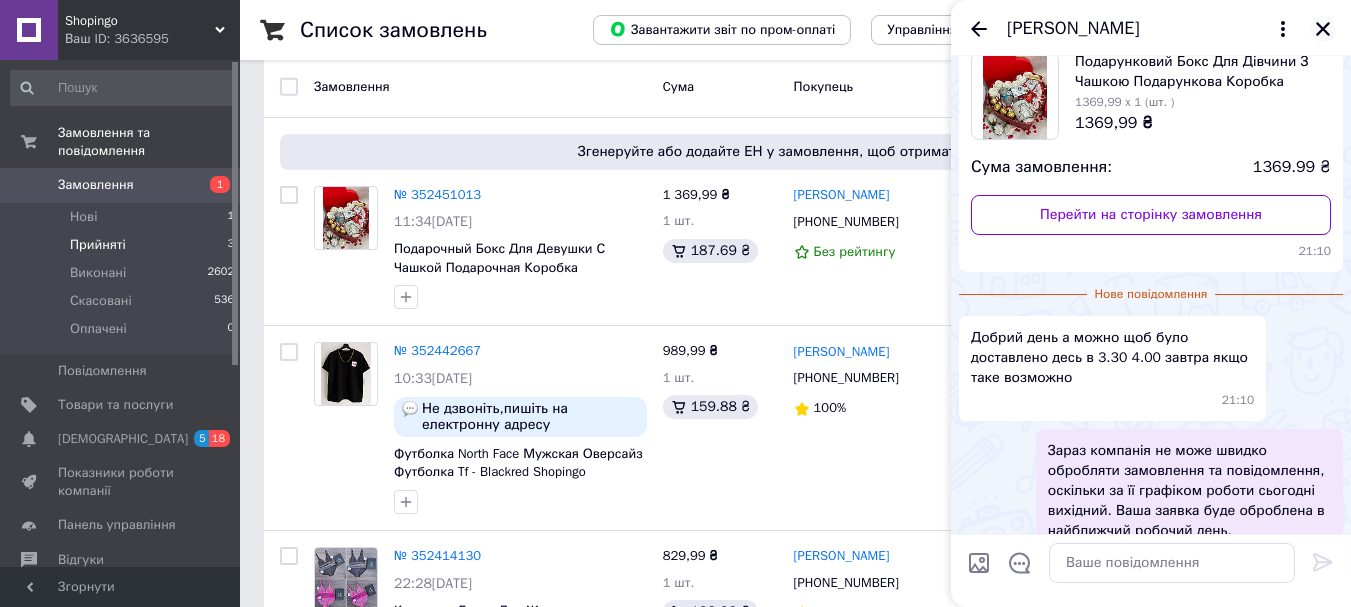 click 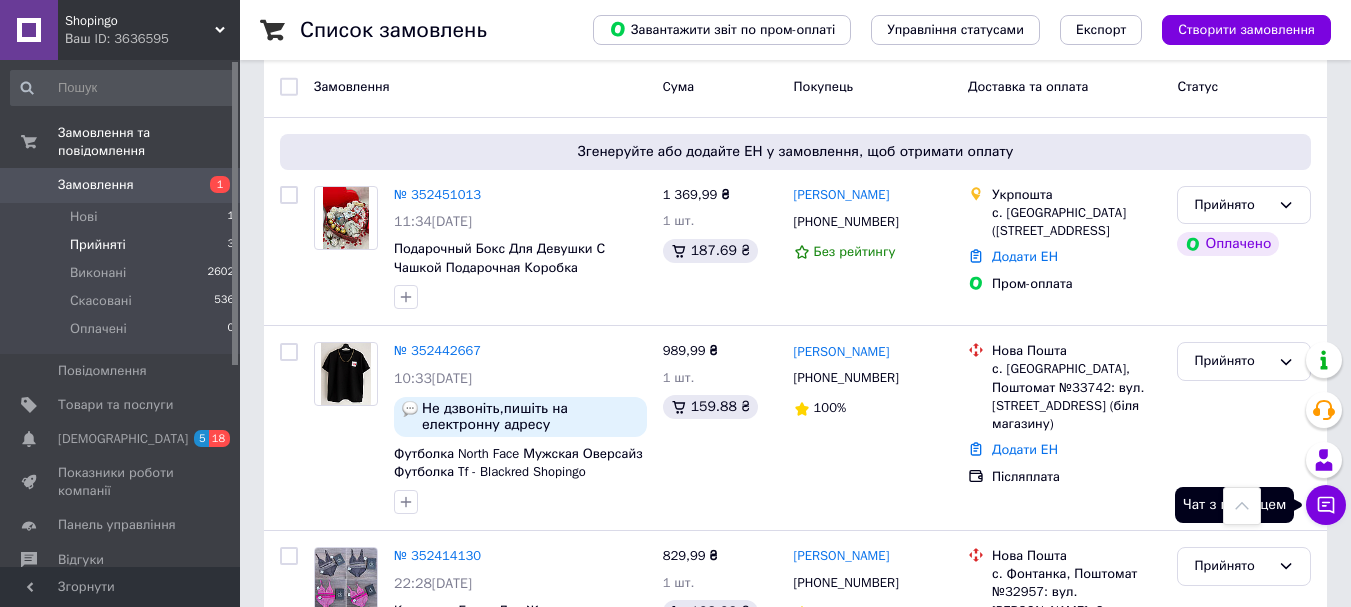 click 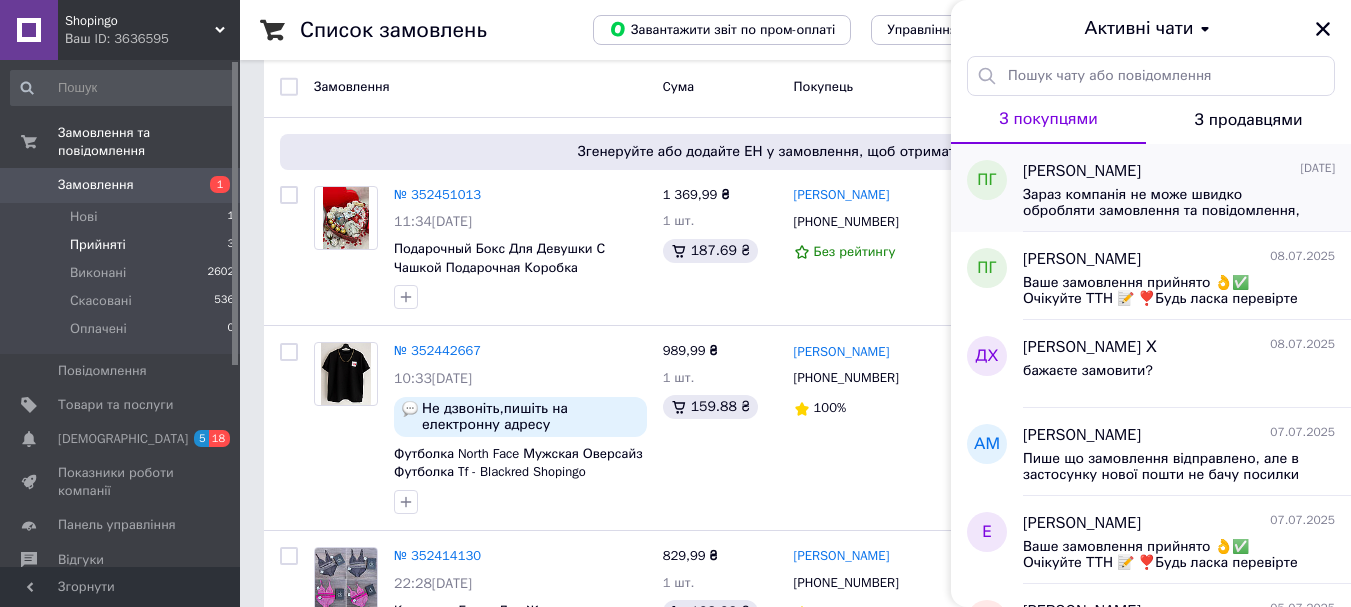 click on "Зараз компанія не може швидко обробляти замовлення та повідомлення,
оскільки за її графіком роботи сьогодні вихідний. Ваша заявка буде оброблена в найближчий робочий день." at bounding box center (1165, 203) 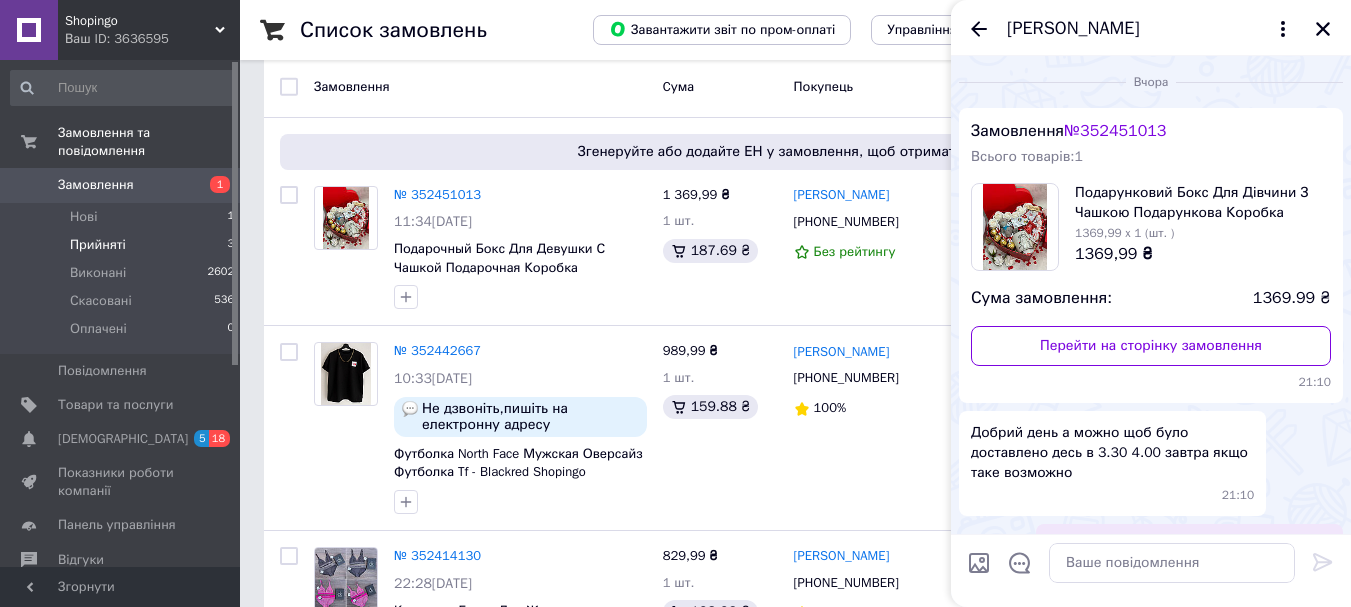 scroll, scrollTop: 2, scrollLeft: 0, axis: vertical 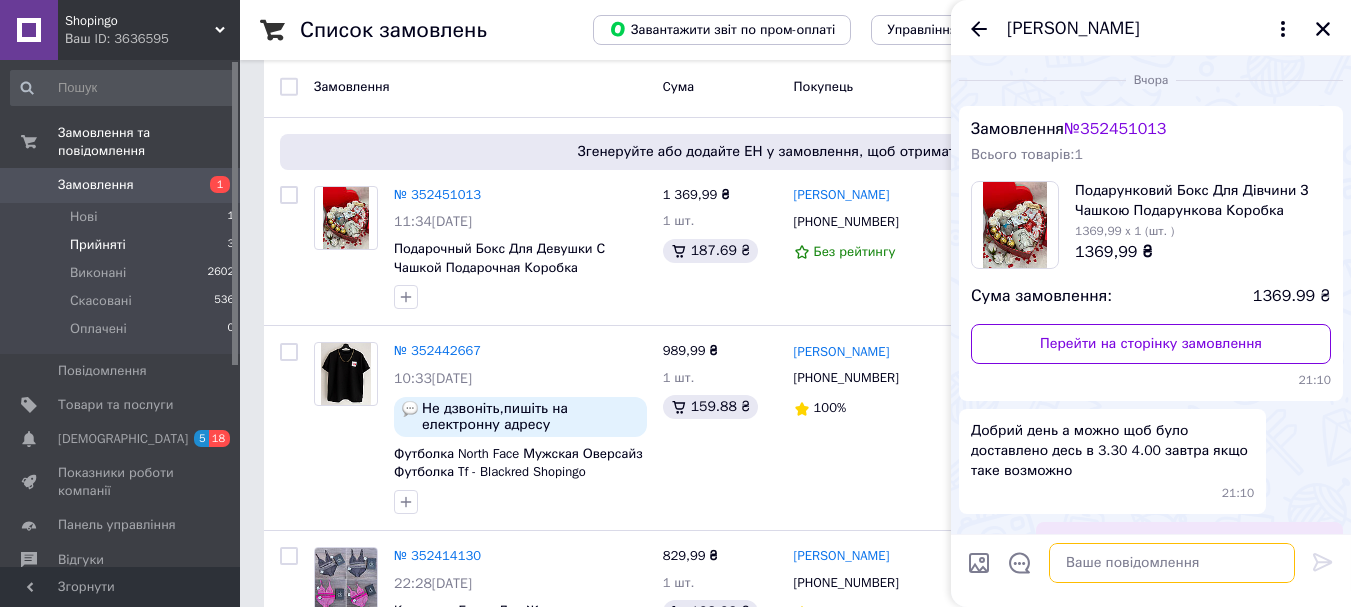 click at bounding box center (1172, 563) 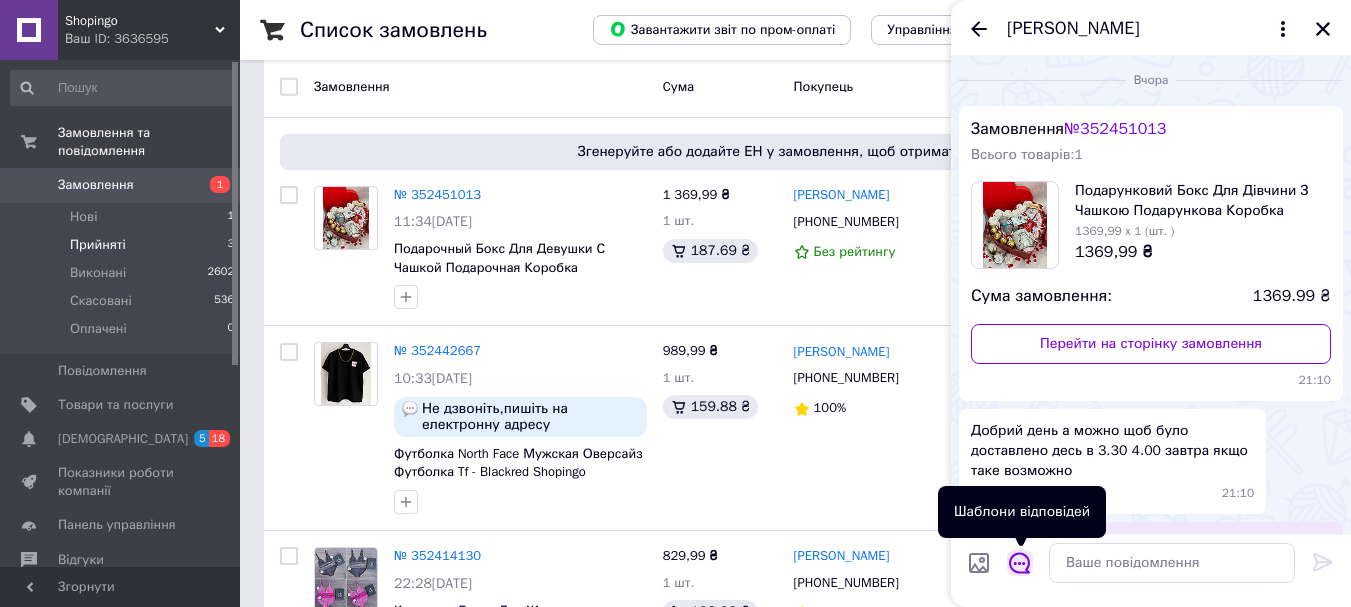 click 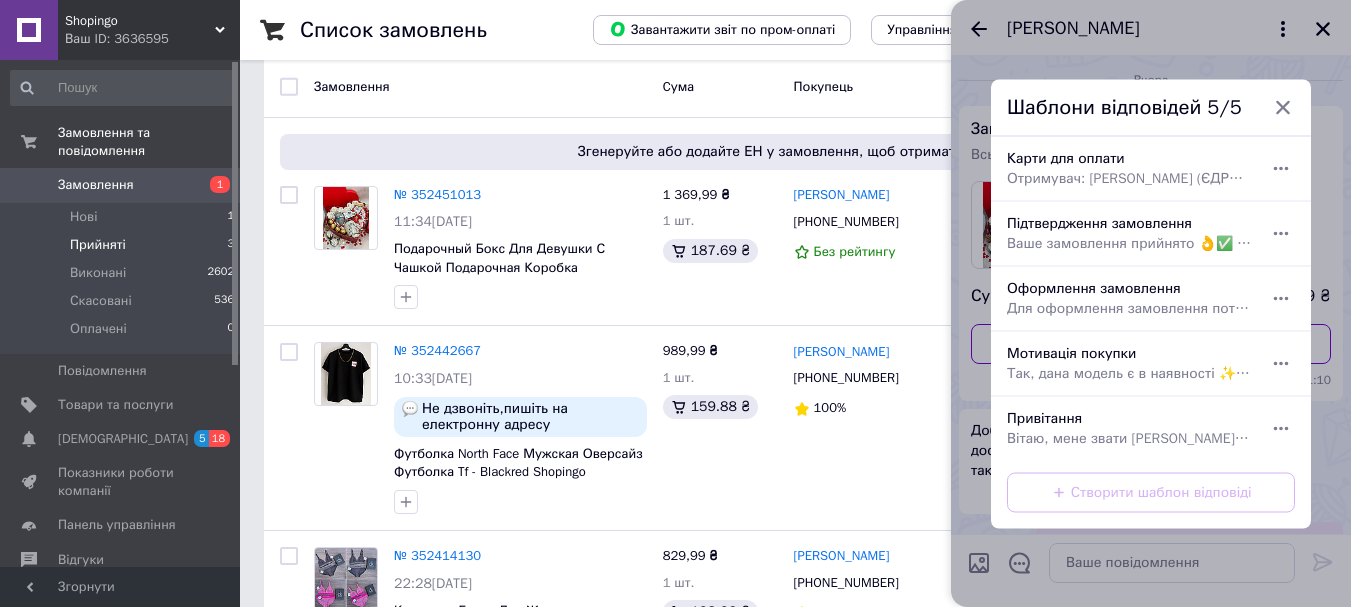 drag, startPoint x: 1045, startPoint y: 437, endPoint x: 1075, endPoint y: 518, distance: 86.37708 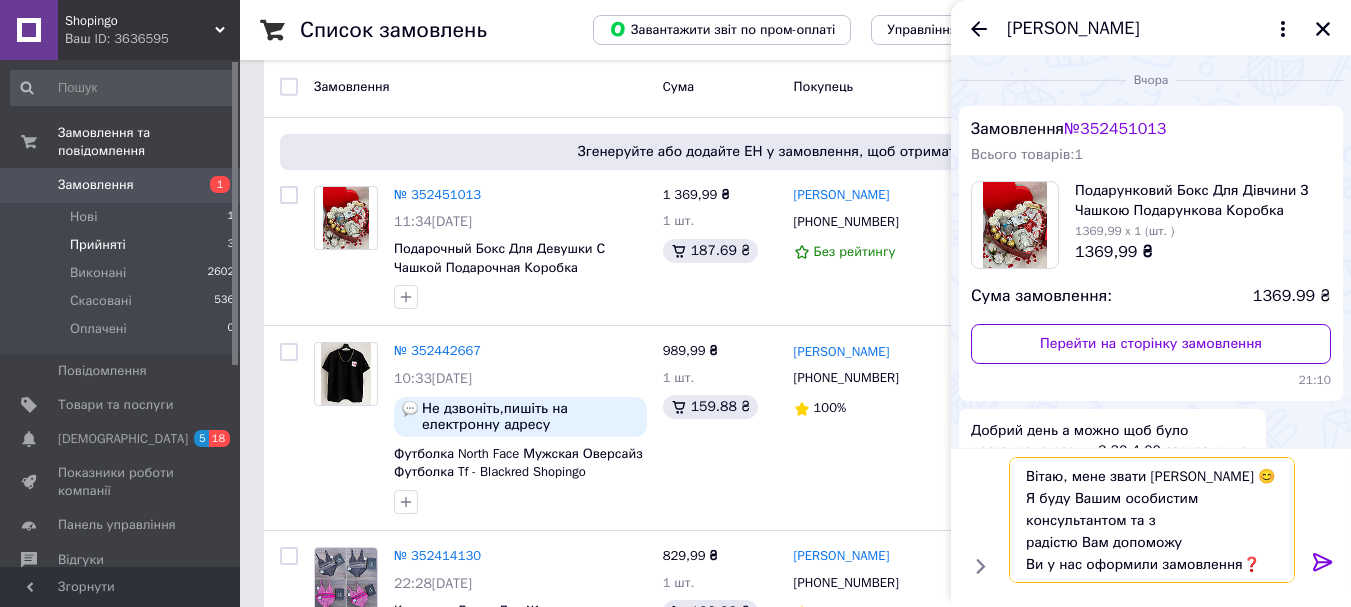 click on "Вітаю, мене звати [PERSON_NAME] 😊  Я буду Вашим особистим консультантом та з
радістю Вам допоможу
Ви у нас оформили замовлення❓" at bounding box center [1152, 520] 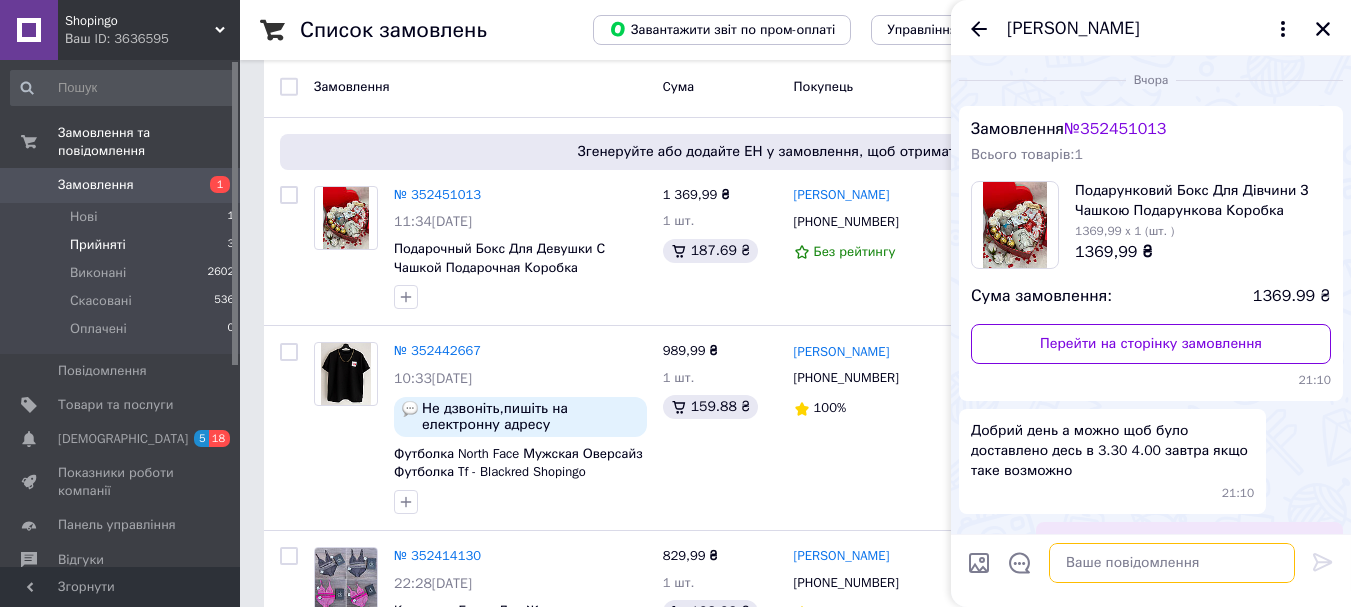 scroll, scrollTop: 0, scrollLeft: 0, axis: both 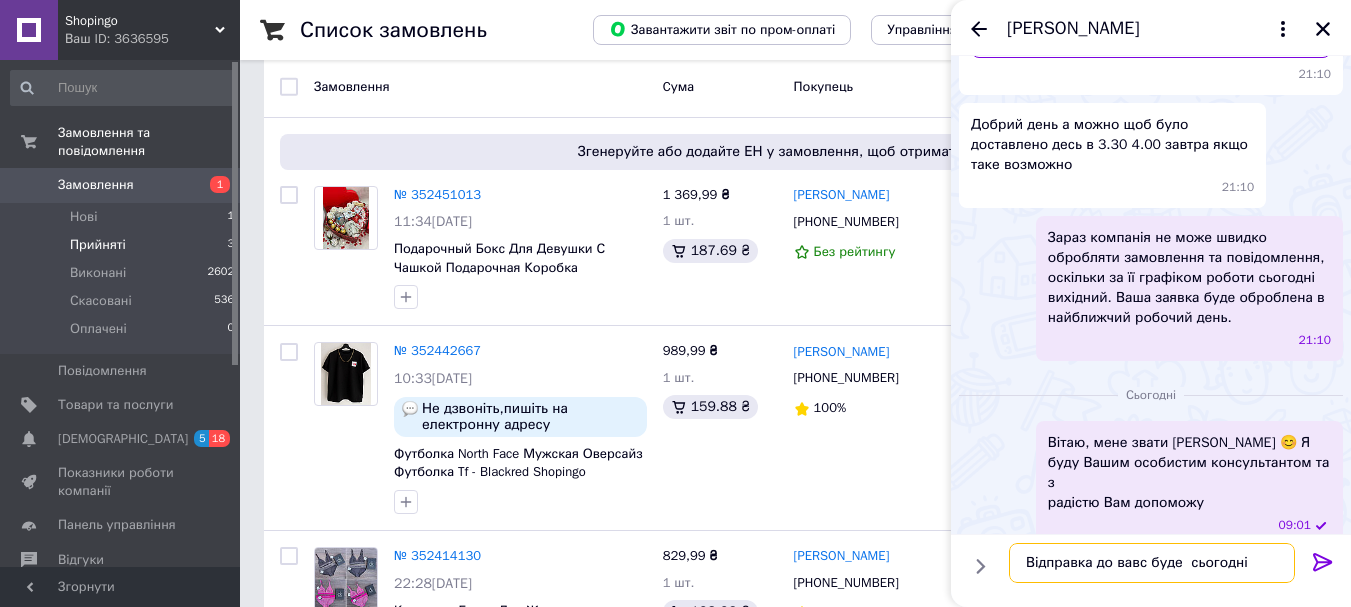 type on "Відправка до вавс буде  сьогодні" 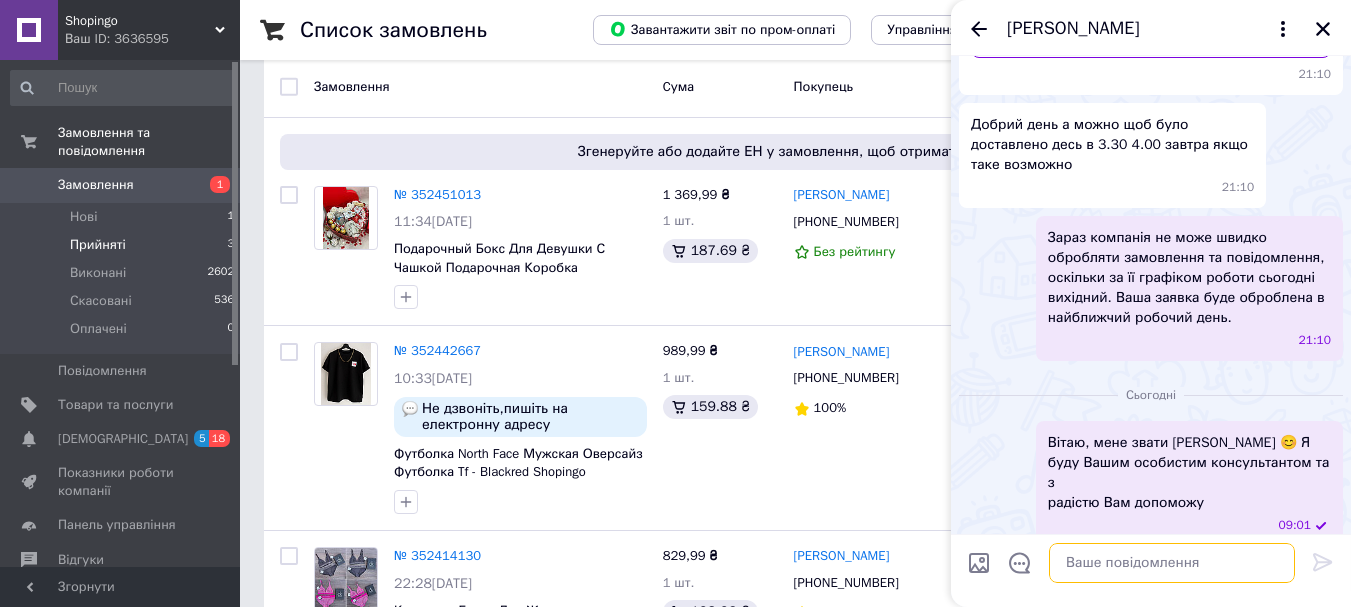 scroll, scrollTop: 361, scrollLeft: 0, axis: vertical 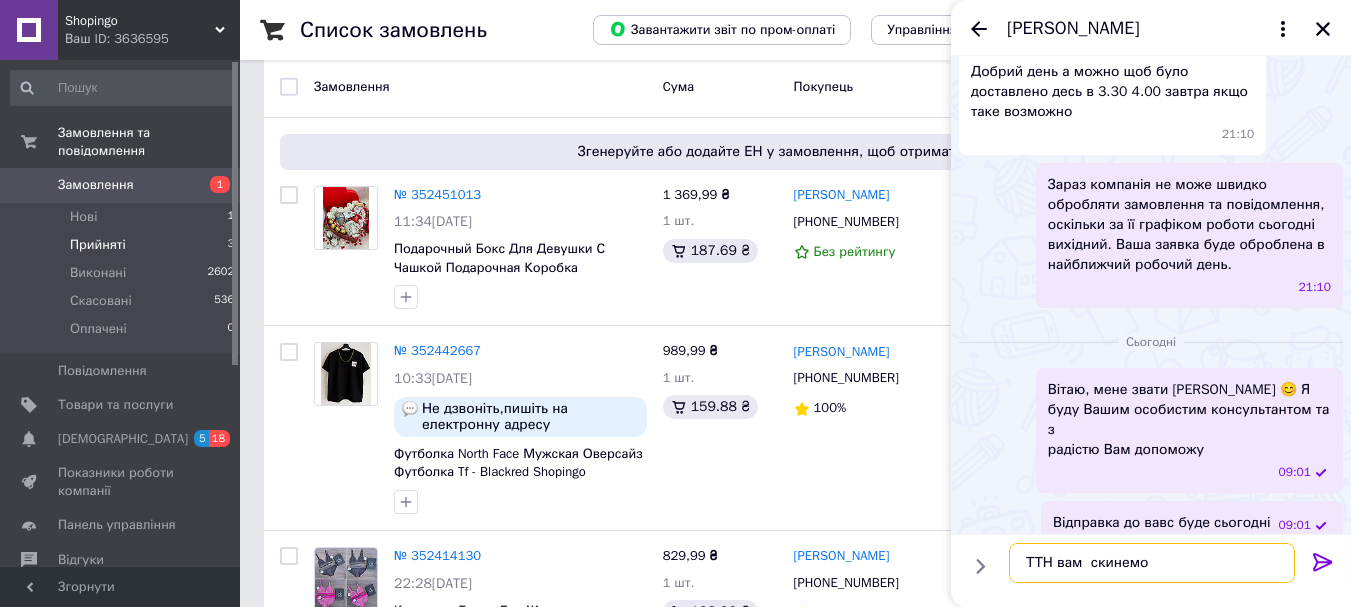 type on "ТТН вам  скинемо" 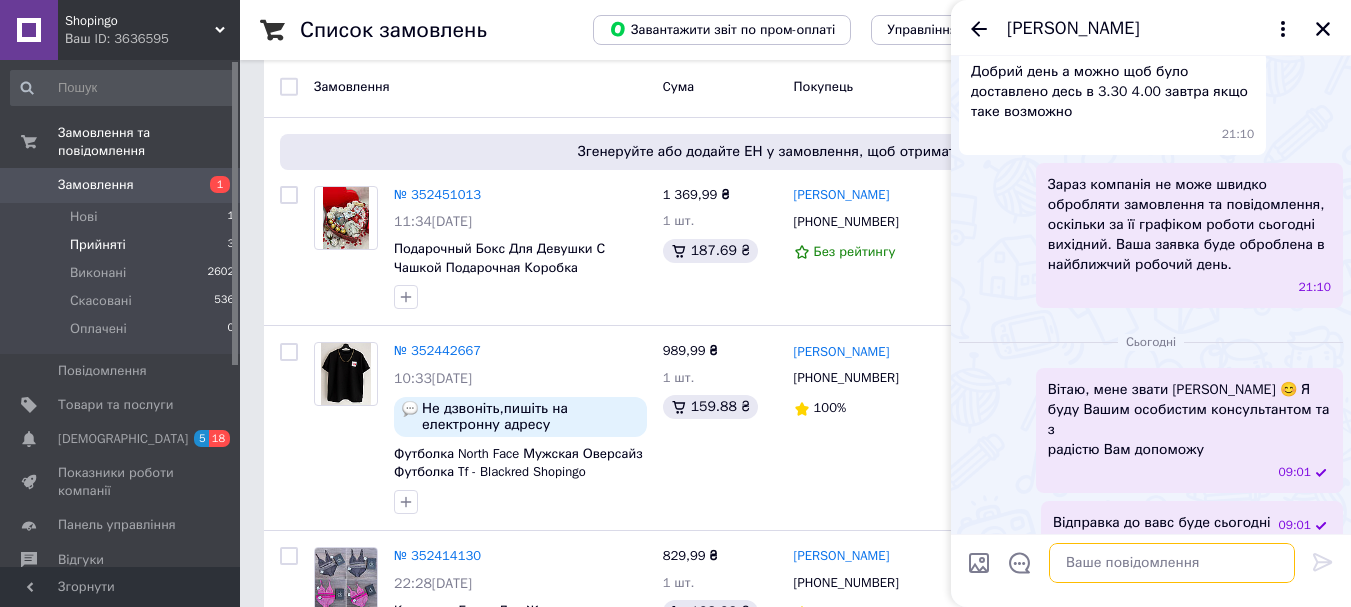 scroll, scrollTop: 415, scrollLeft: 0, axis: vertical 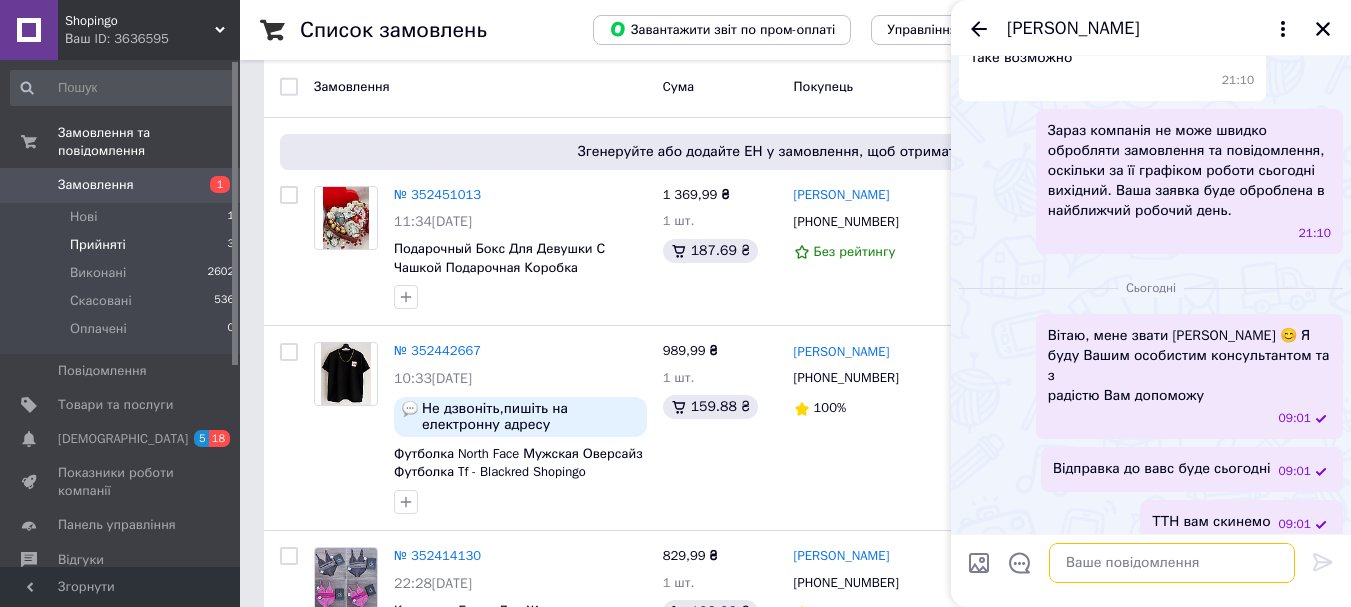 type 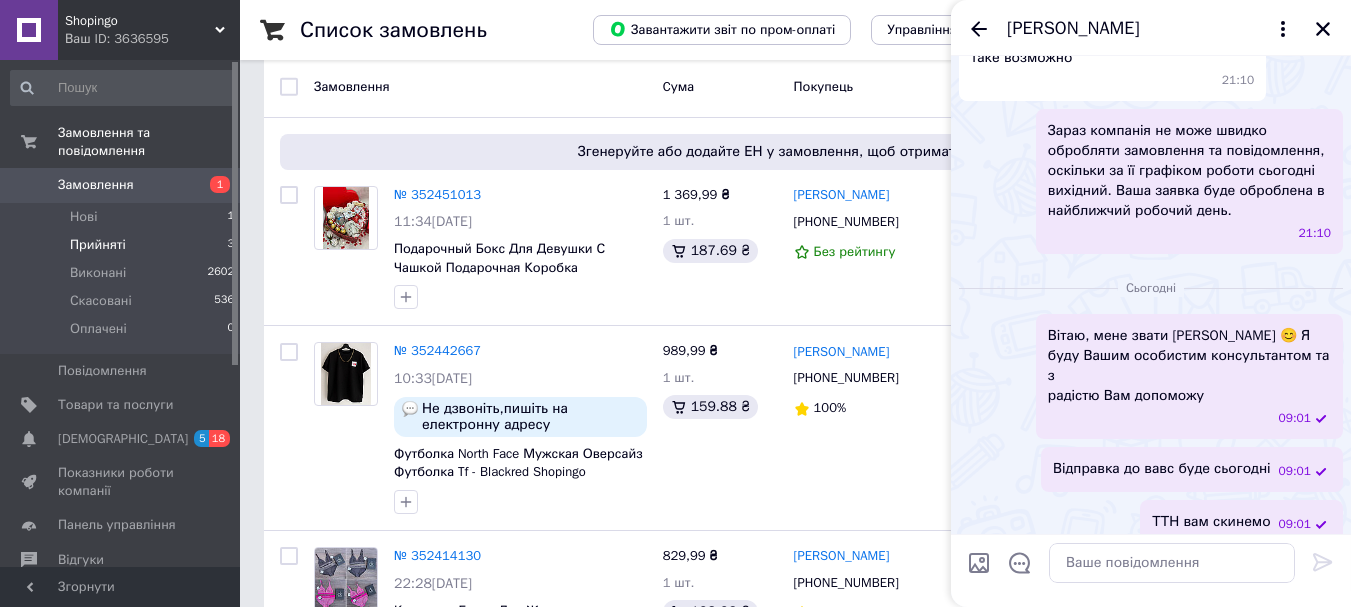click on "Shopingo" at bounding box center (140, 21) 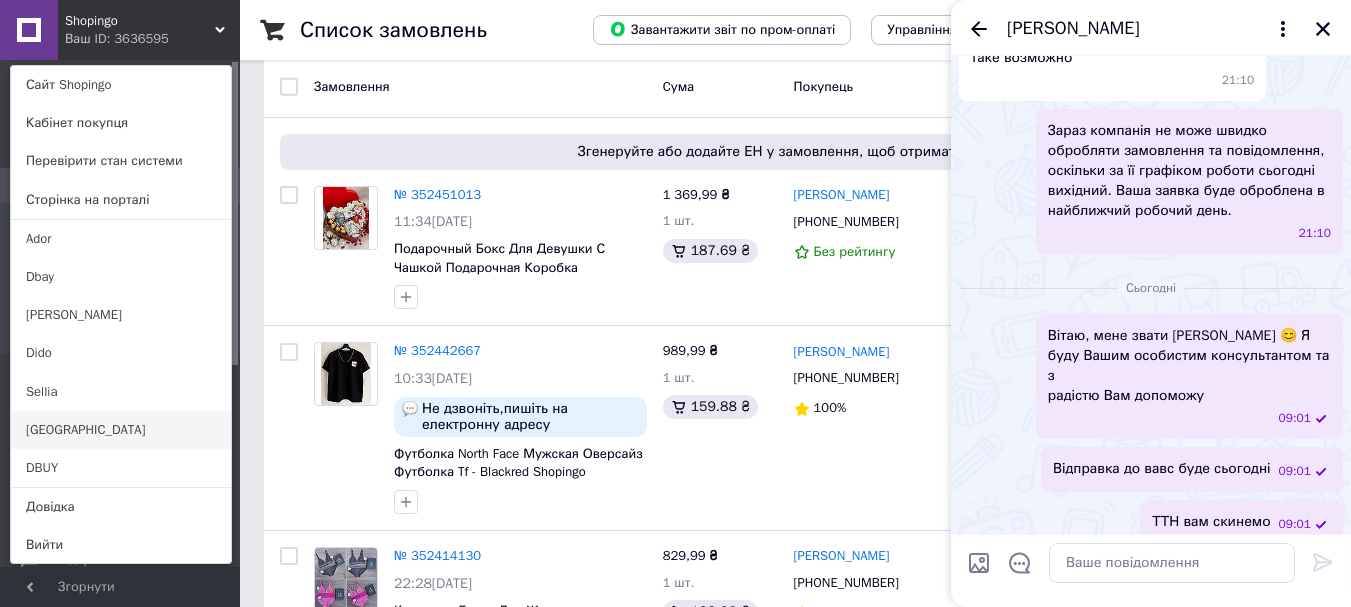click on "[GEOGRAPHIC_DATA]" at bounding box center [121, 430] 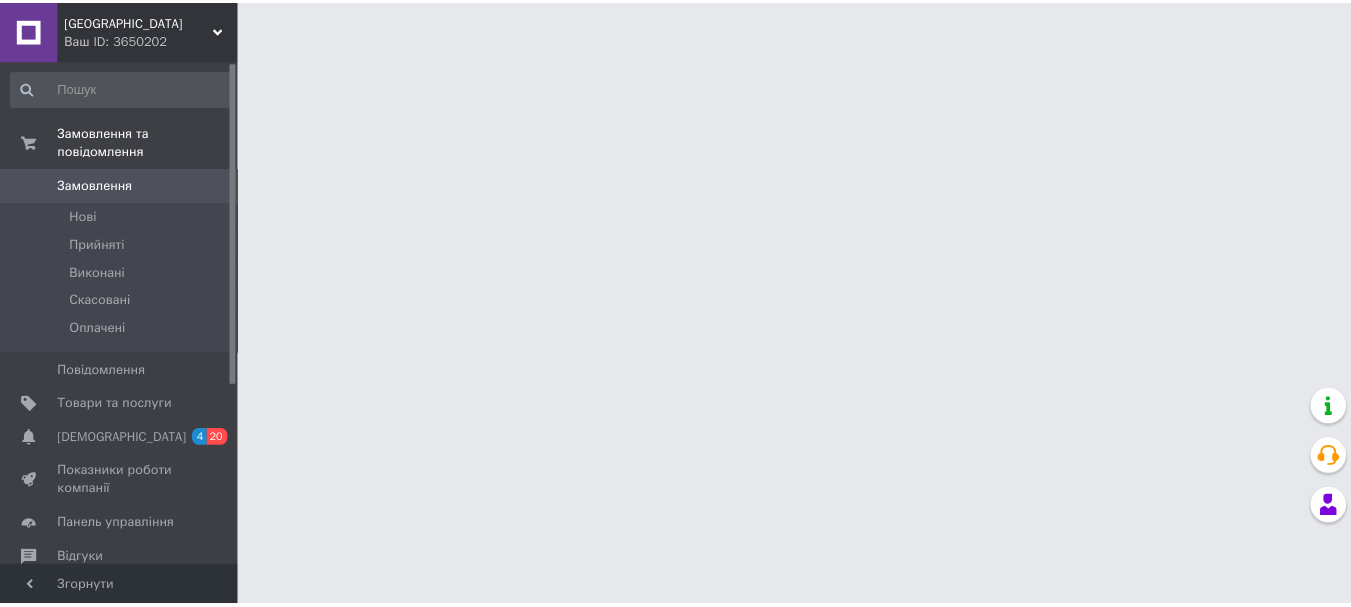 scroll, scrollTop: 0, scrollLeft: 0, axis: both 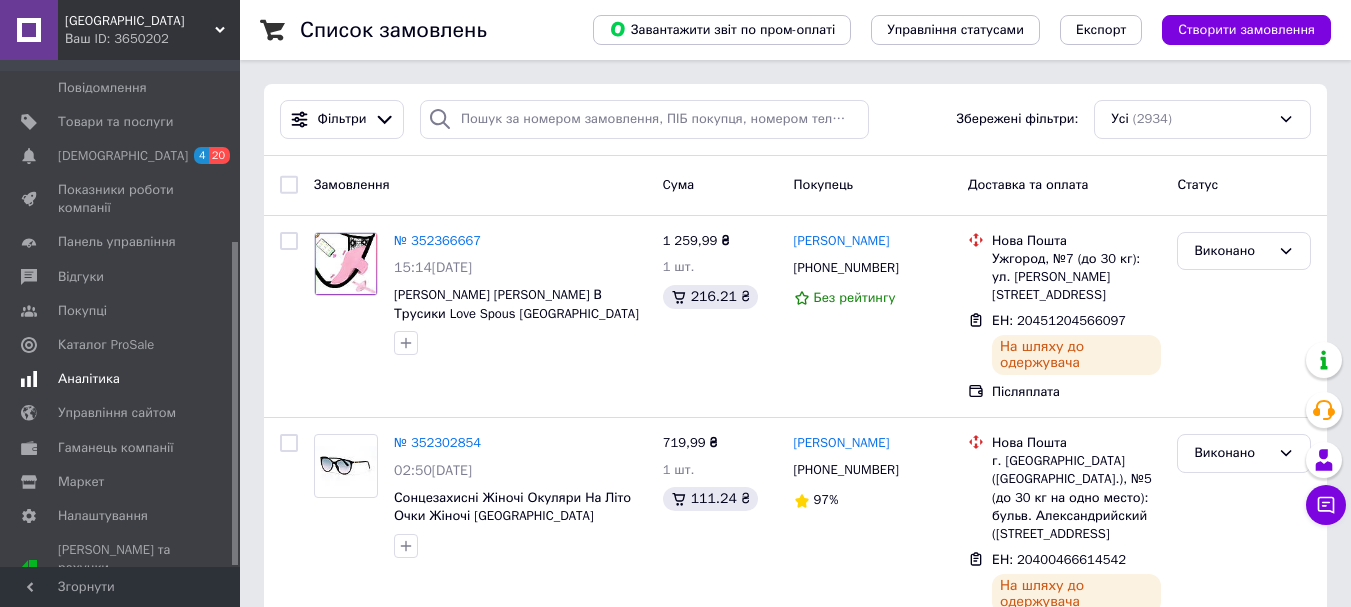 click on "Аналітика" at bounding box center [89, 379] 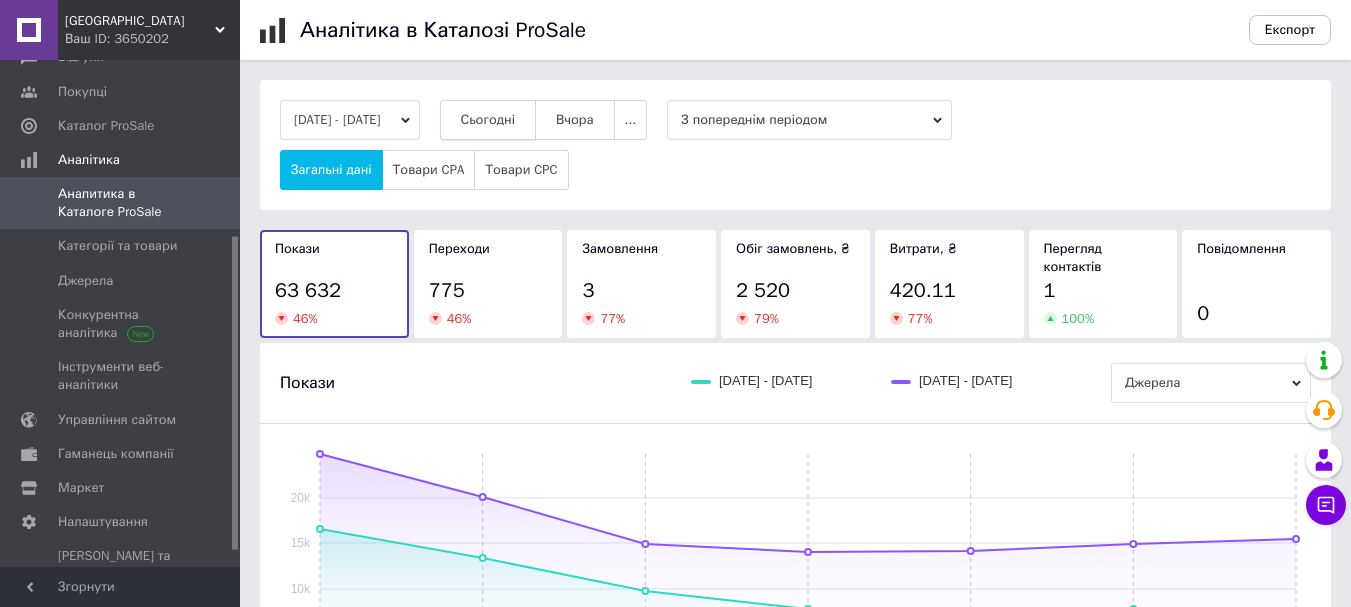 click on "Сьогодні" at bounding box center [488, 120] 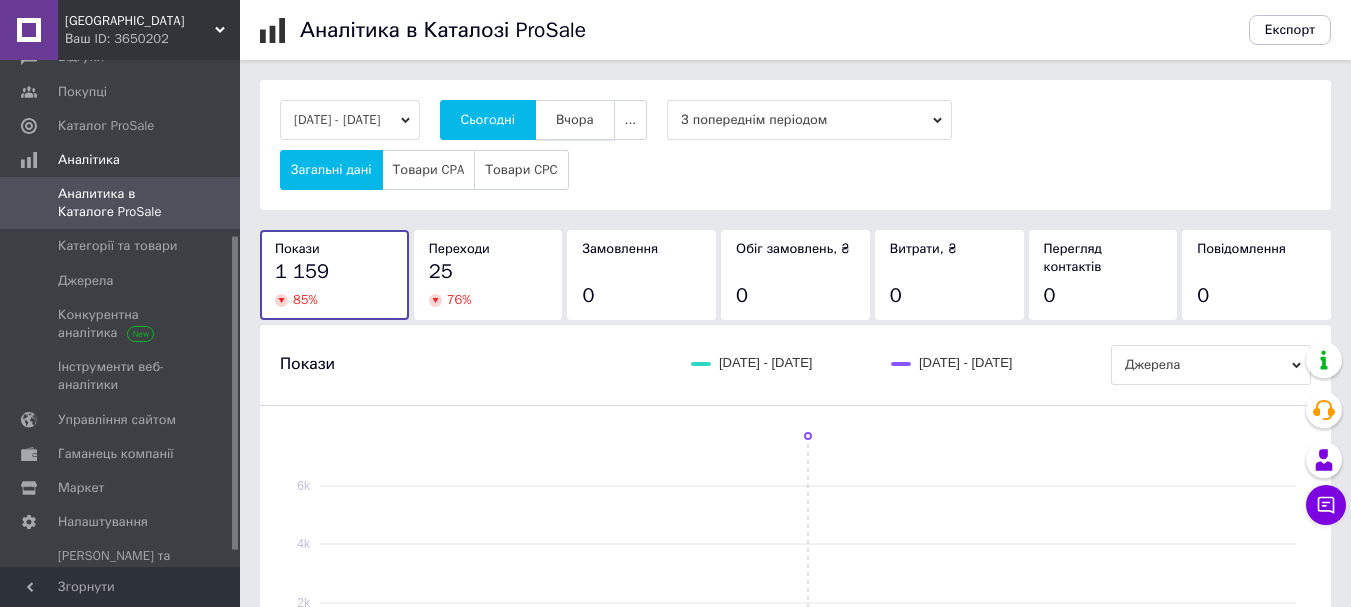 click on "Вчора" at bounding box center (575, 120) 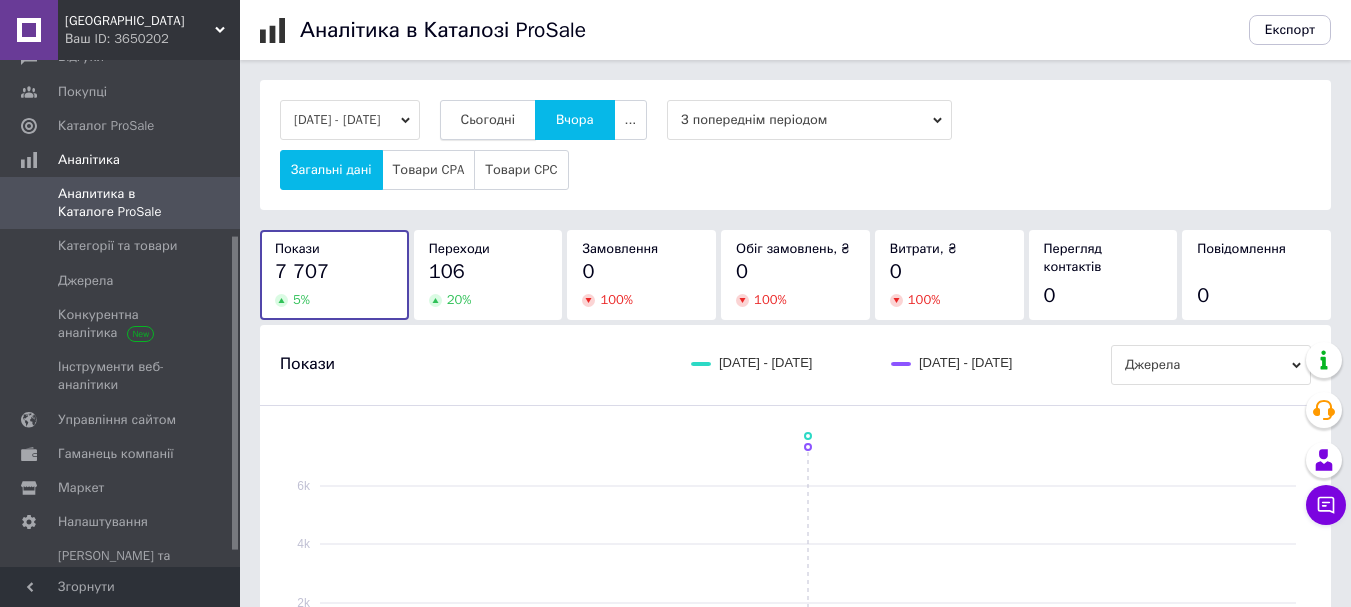 click on "Сьогодні" at bounding box center [488, 120] 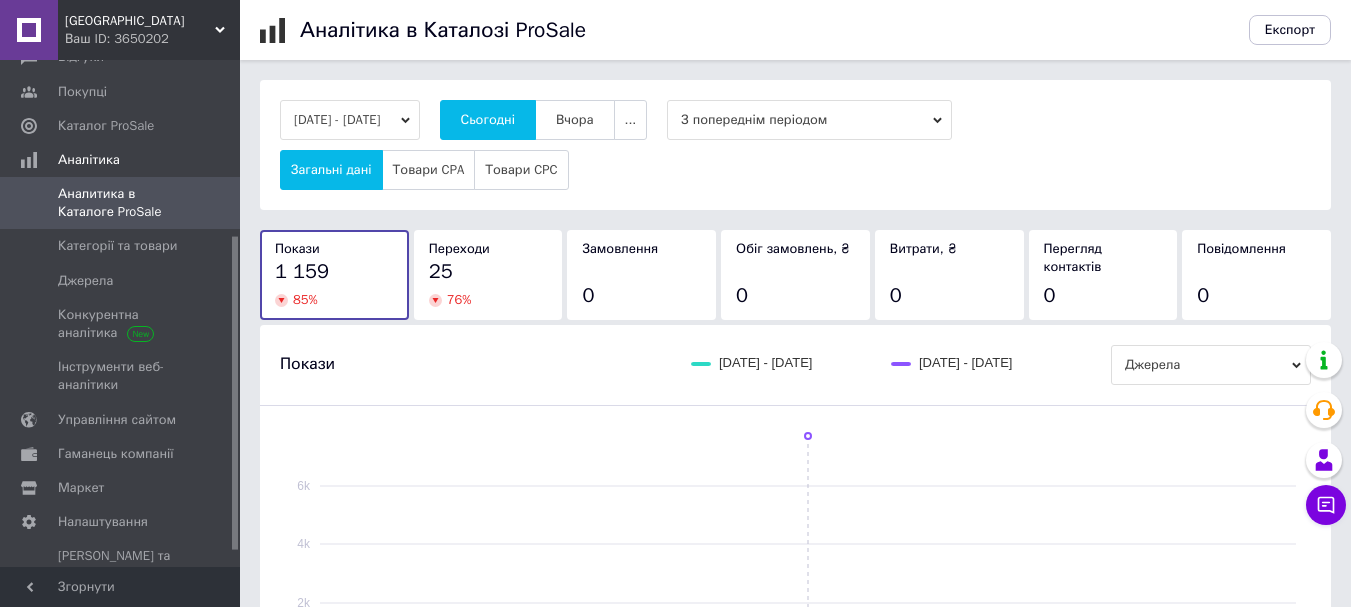 click on "[GEOGRAPHIC_DATA]" at bounding box center [140, 21] 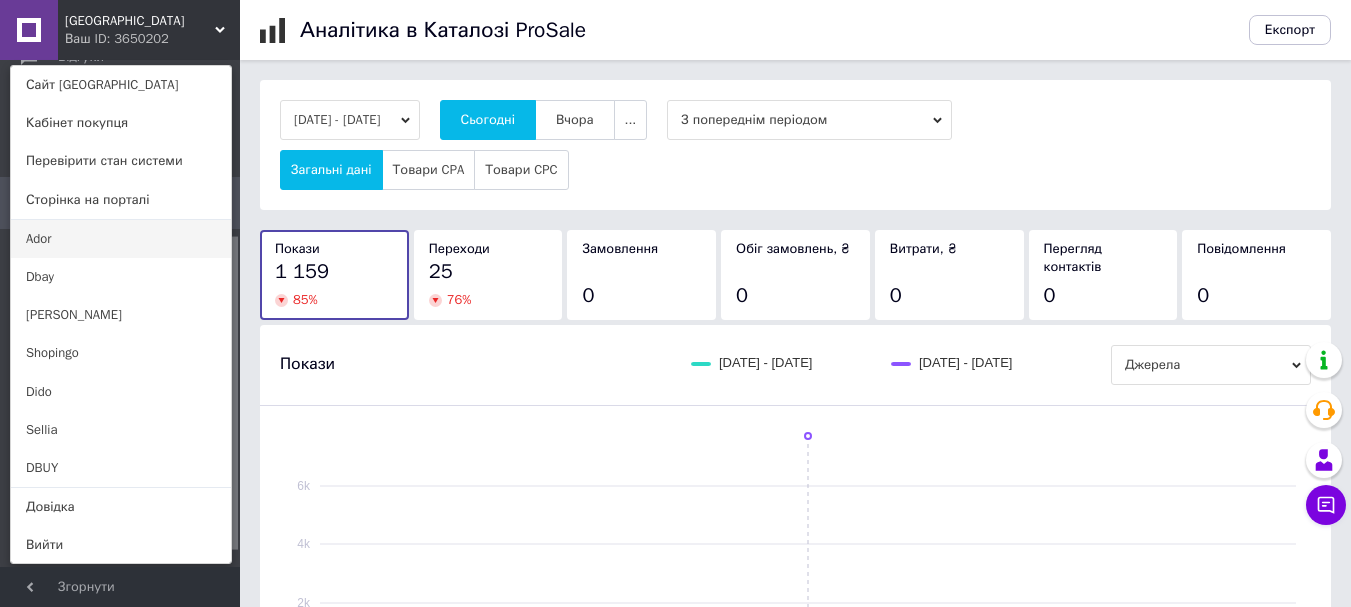 click on "Ador" at bounding box center (121, 239) 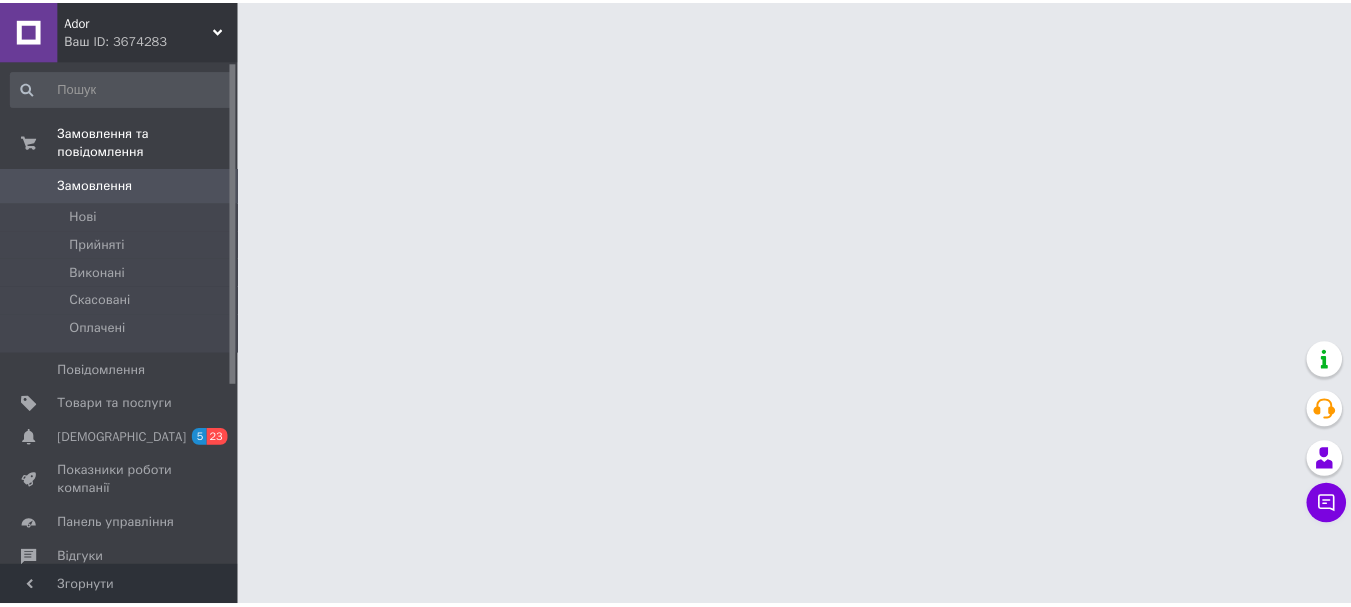 scroll, scrollTop: 0, scrollLeft: 0, axis: both 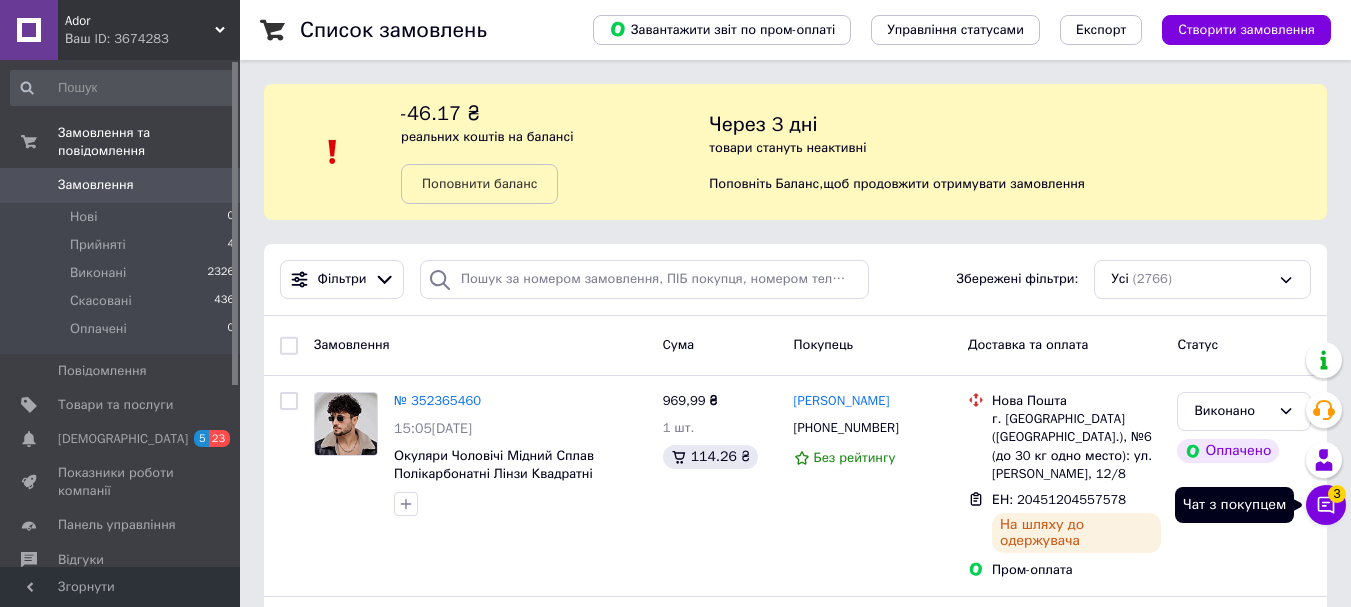 click 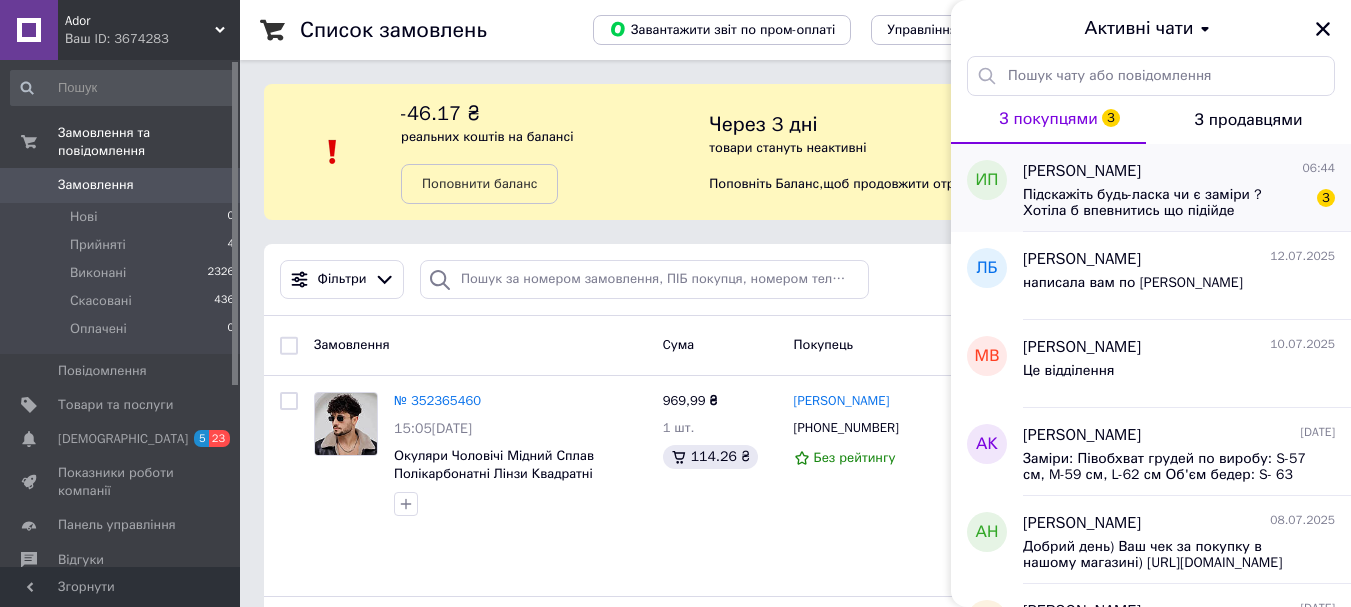 click on "Підскажіть будь-ласка чи є заміри ? Хотіла б впевнитись що підійде" at bounding box center (1165, 203) 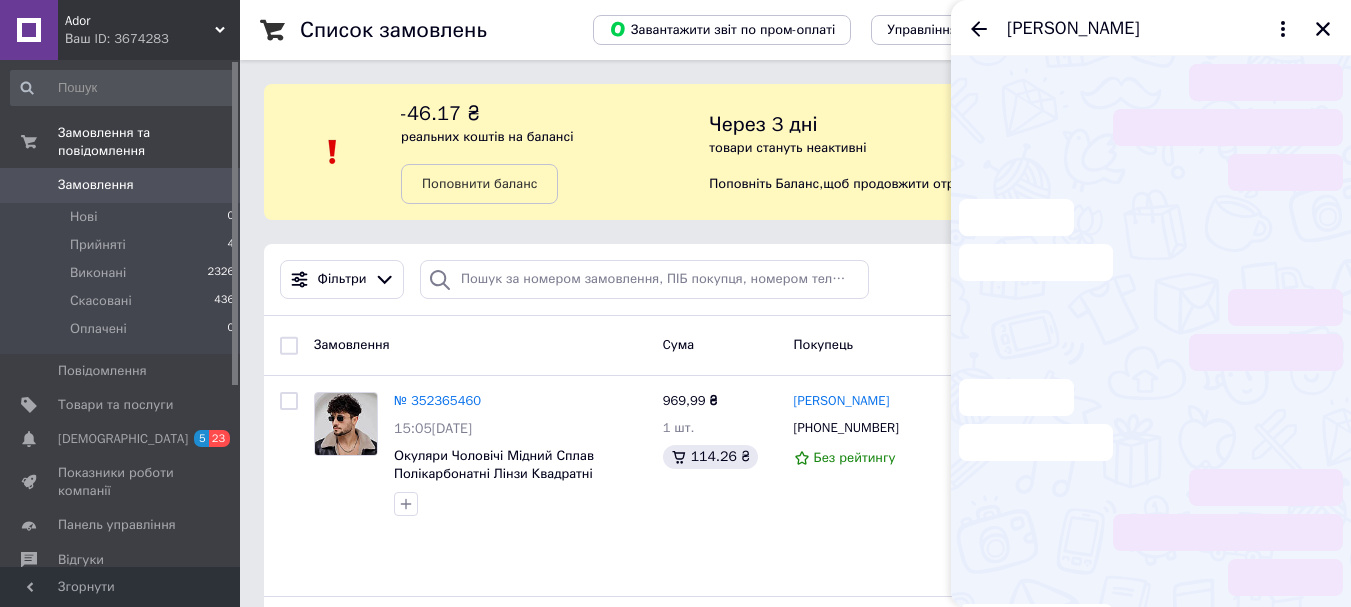 scroll, scrollTop: 1, scrollLeft: 0, axis: vertical 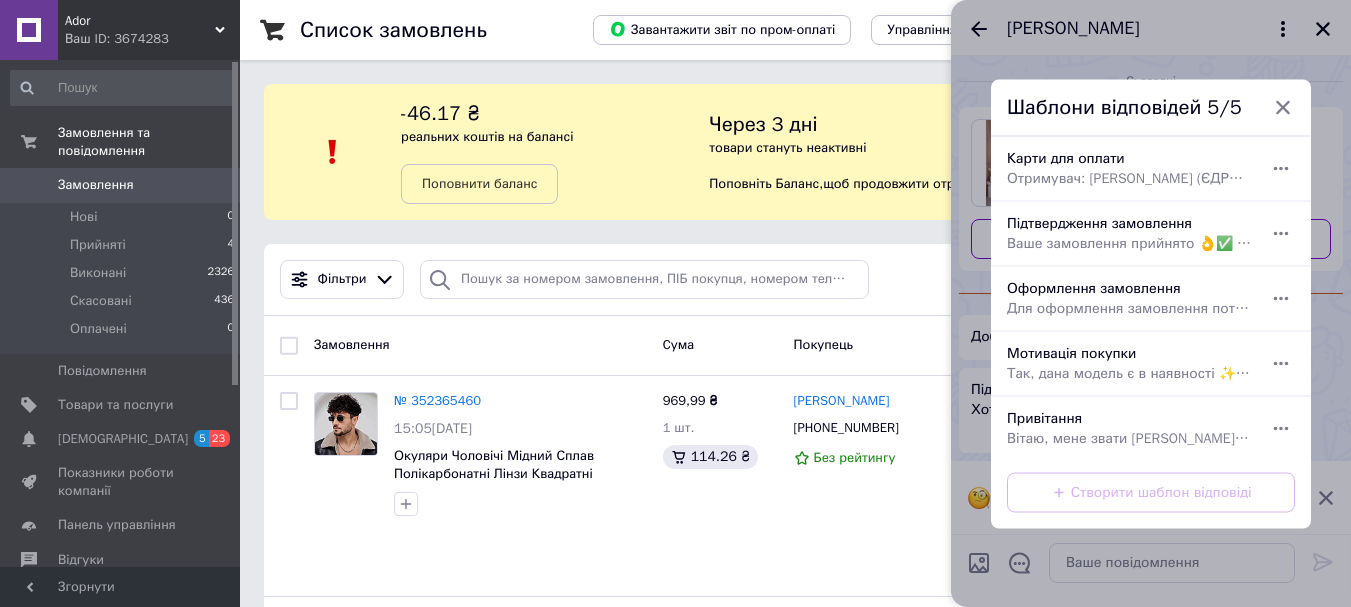 click on "Привітання Вітаю, мене звати [PERSON_NAME] 😊  Я буду Вашим особистим консультантом та з
радістю Вам допоможу
Ви у нас оформили замовлення❓" at bounding box center [1129, 428] 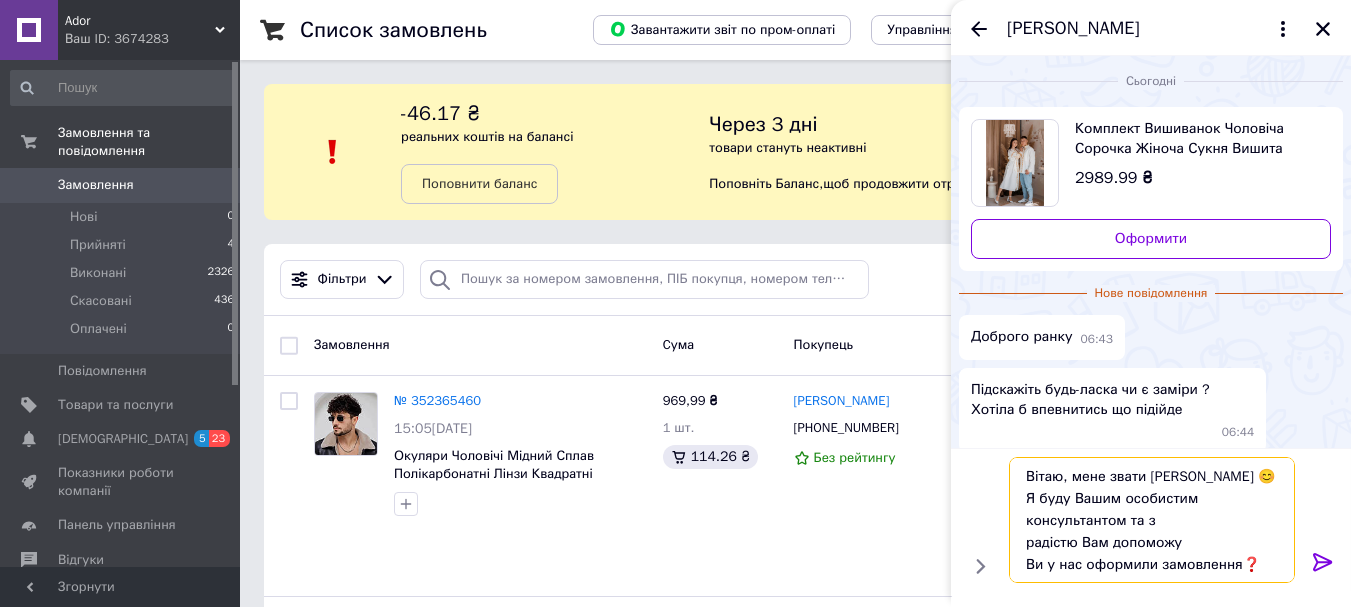 click on "Вітаю, мене звати [PERSON_NAME] 😊  Я буду Вашим особистим консультантом та з
радістю Вам допоможу
Ви у нас оформили замовлення❓" at bounding box center (1152, 520) 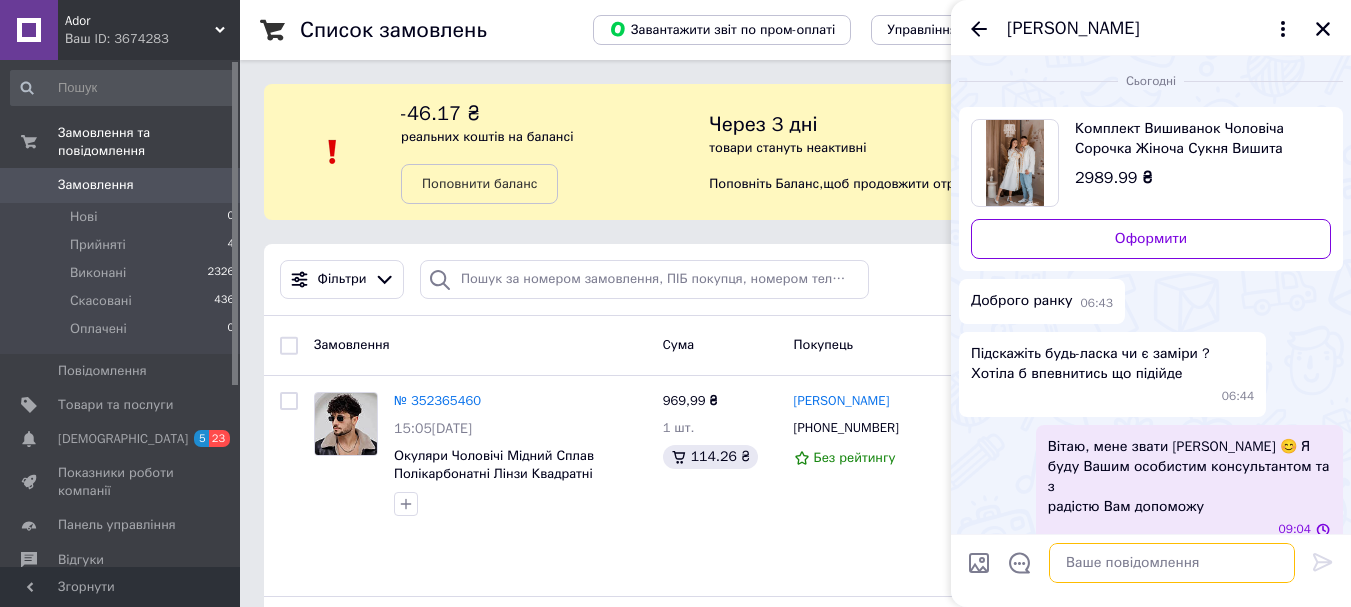 scroll, scrollTop: 0, scrollLeft: 0, axis: both 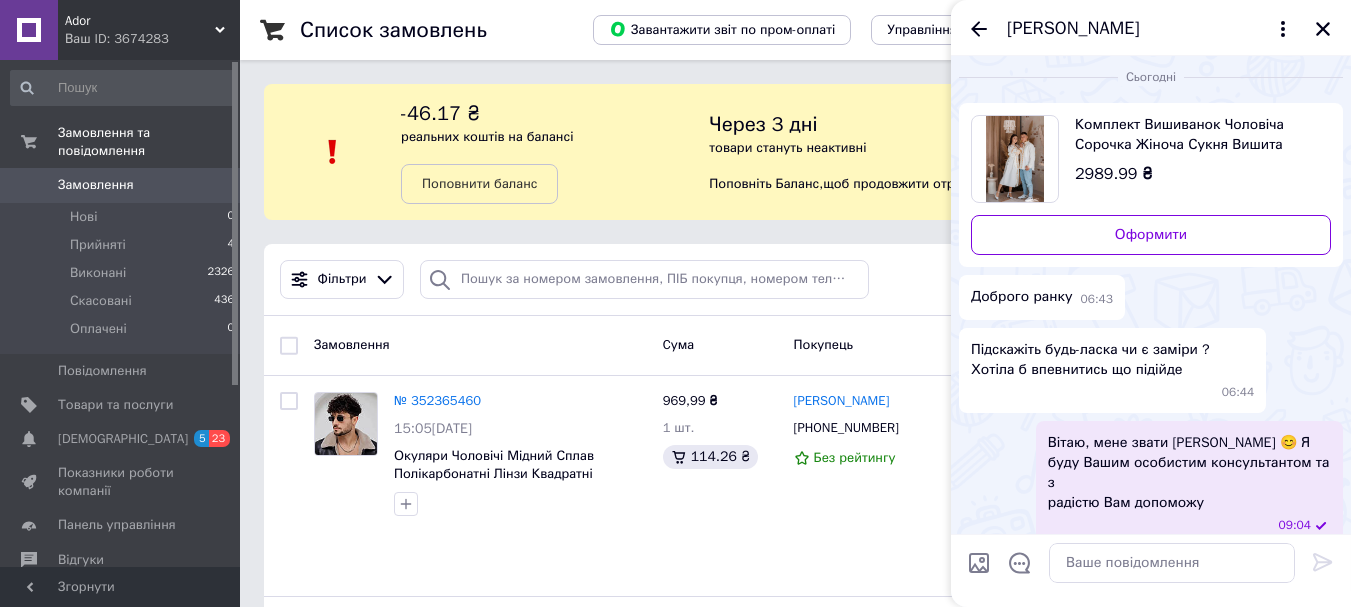 click on "Комплект Вишиванок Чоловіча Сорочка Жіноча Сукня Вишита Білий Набір Вишиванок З Колосками Ador" at bounding box center [1195, 135] 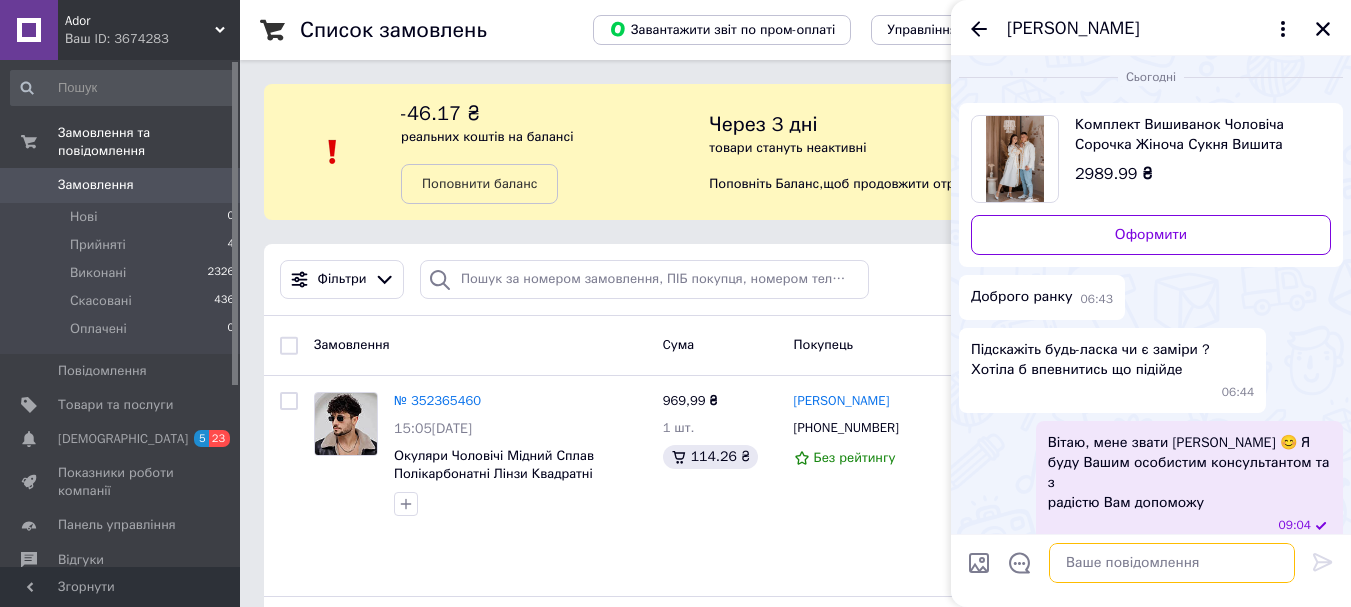 click at bounding box center (1172, 563) 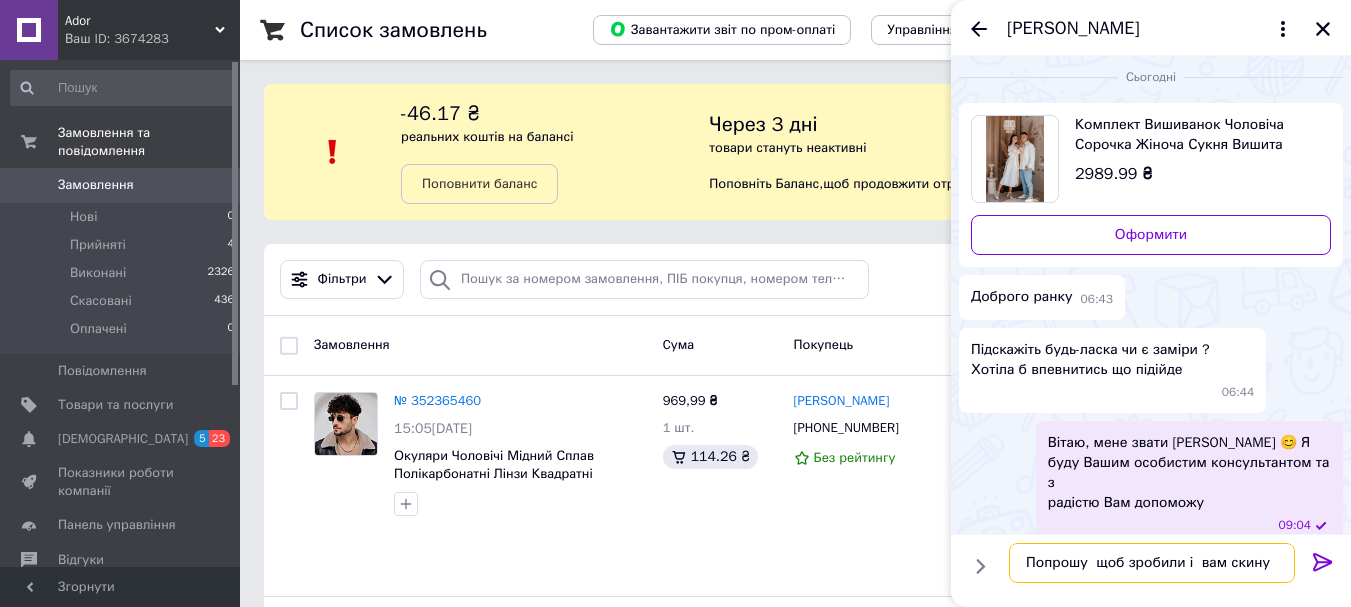 type on "Попрошу  щоб зробили і  вам скину" 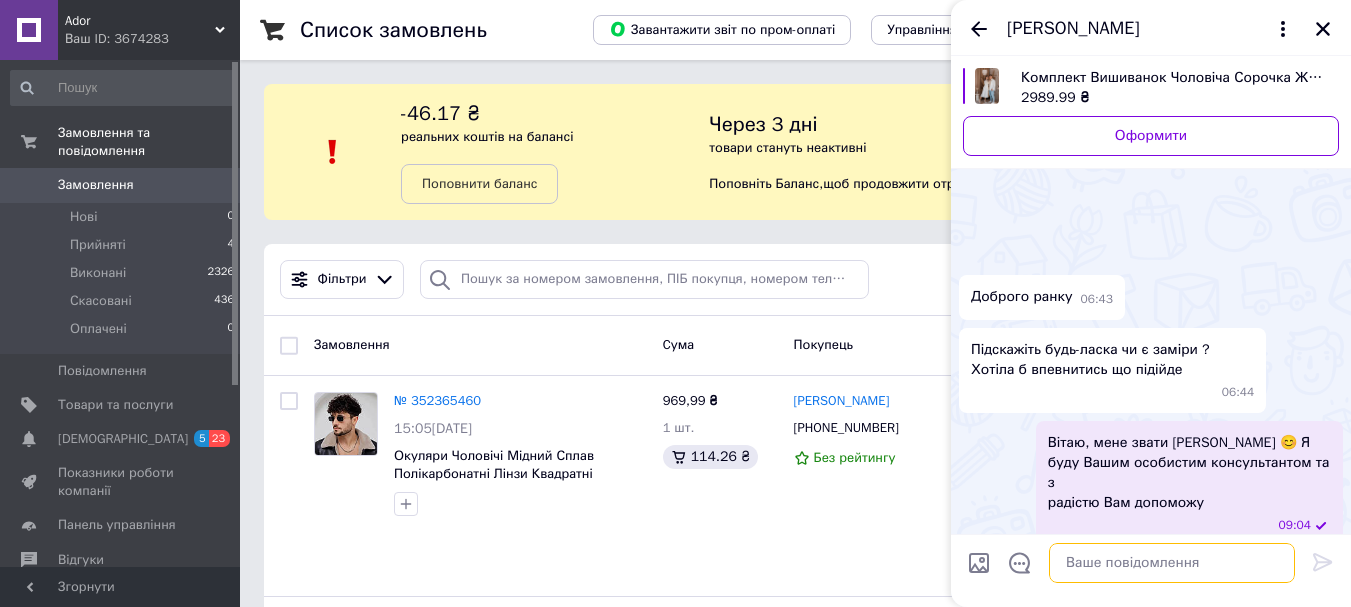 scroll, scrollTop: 59, scrollLeft: 0, axis: vertical 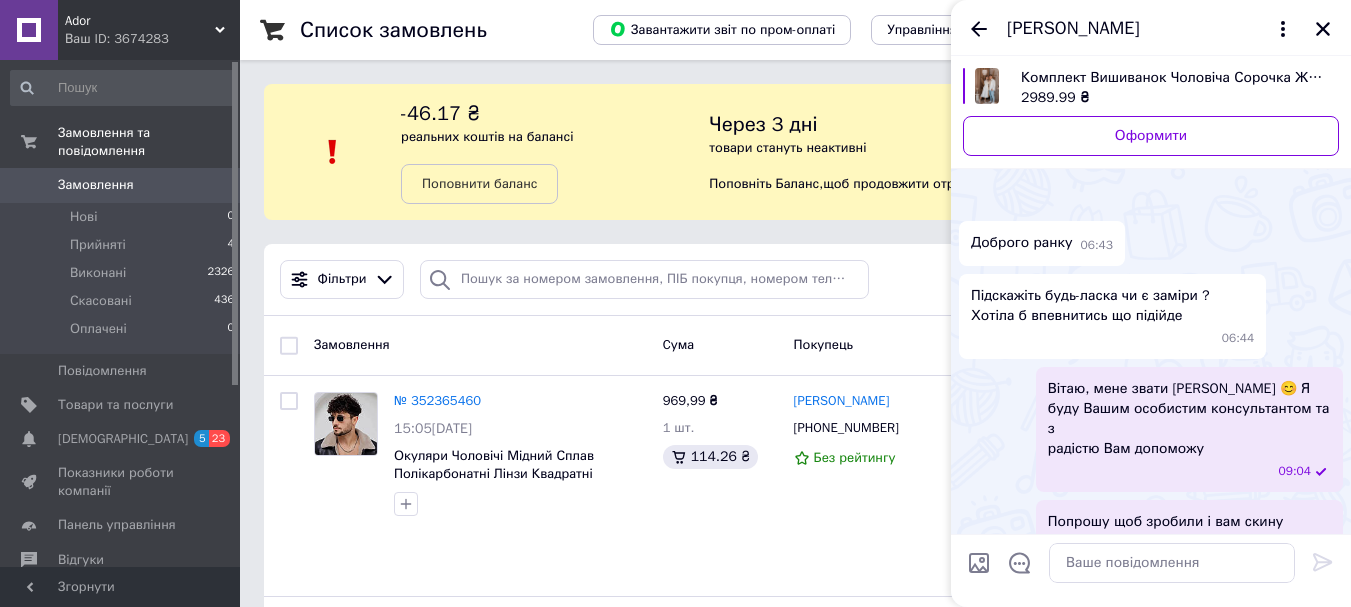 click on "Ваш ID: 3674283" at bounding box center (152, 39) 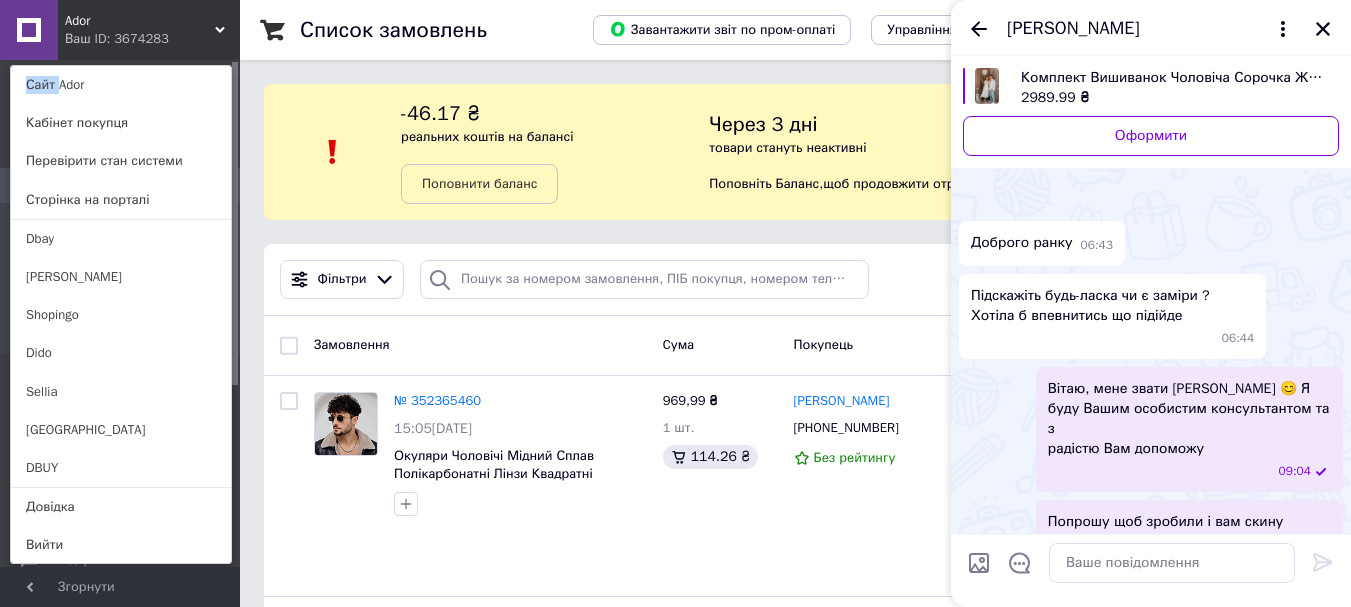 click on "Ador Ваш ID: 3674283 Сайт Ador Кабінет покупця Перевірити стан системи Сторінка на порталі Dbay Adver Shopingo Dido Sellia Denver DBUY Довідка Вийти" at bounding box center [120, 30] 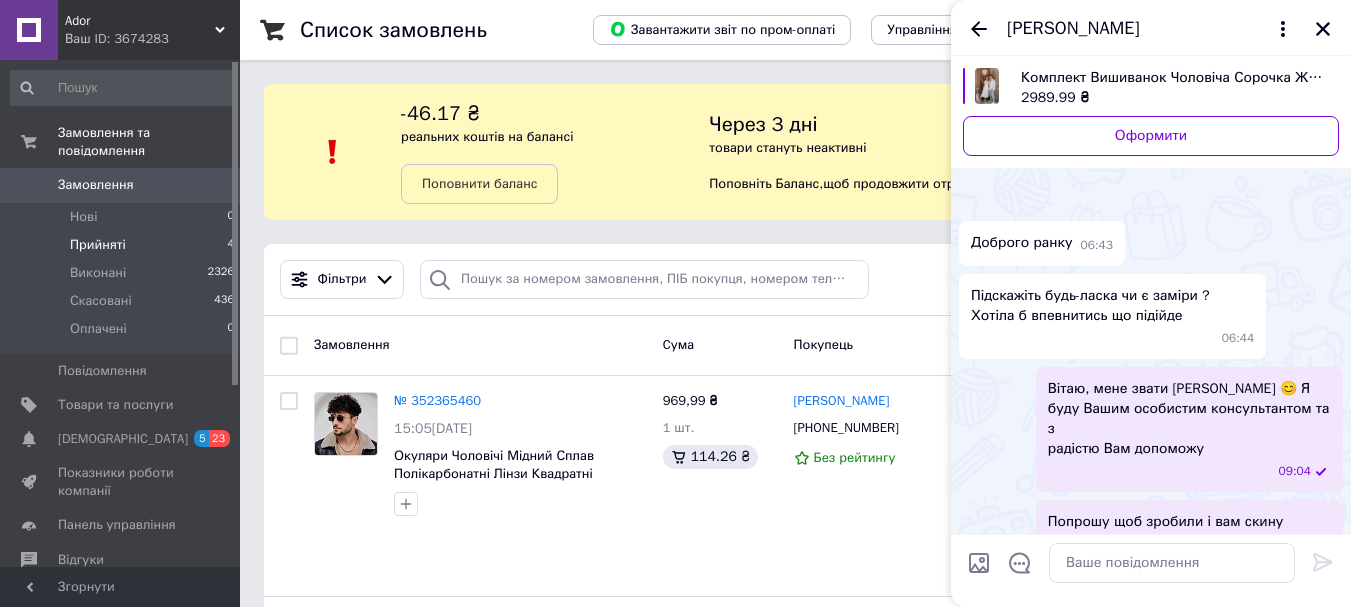 click on "Прийняті 4" at bounding box center [123, 245] 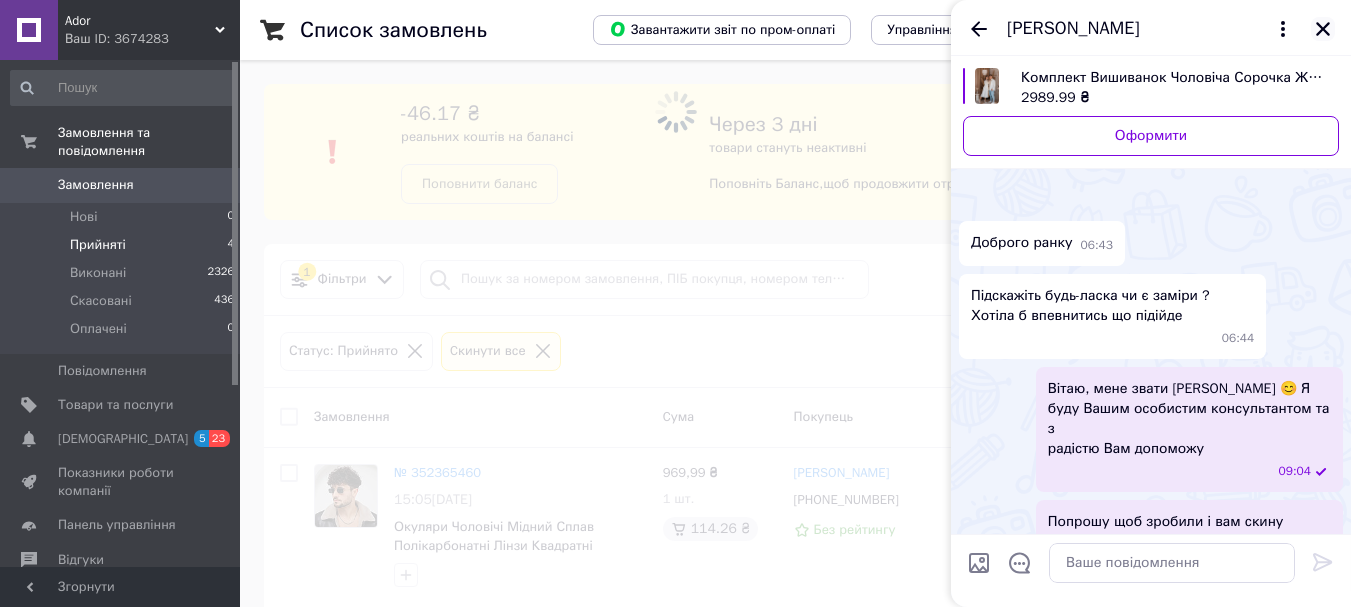 click 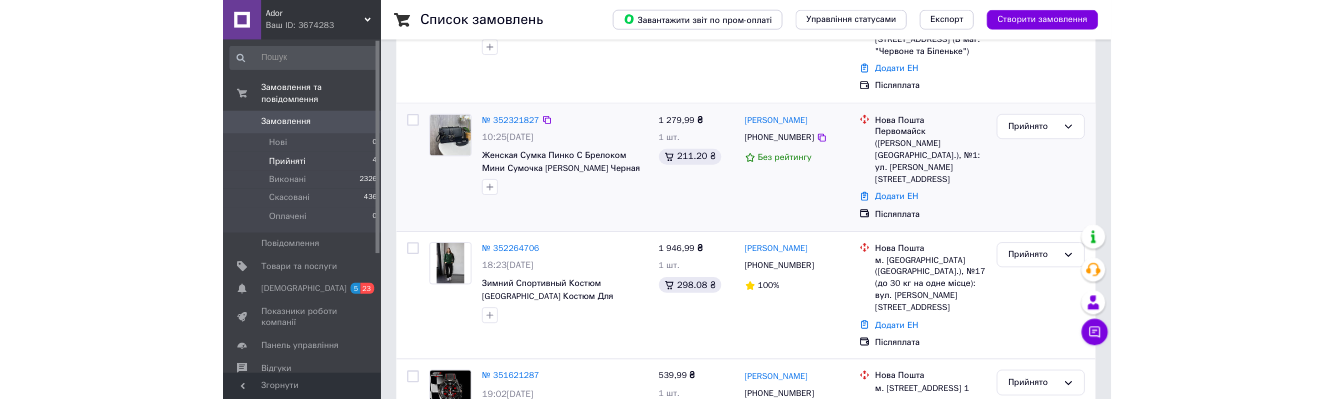 scroll, scrollTop: 534, scrollLeft: 0, axis: vertical 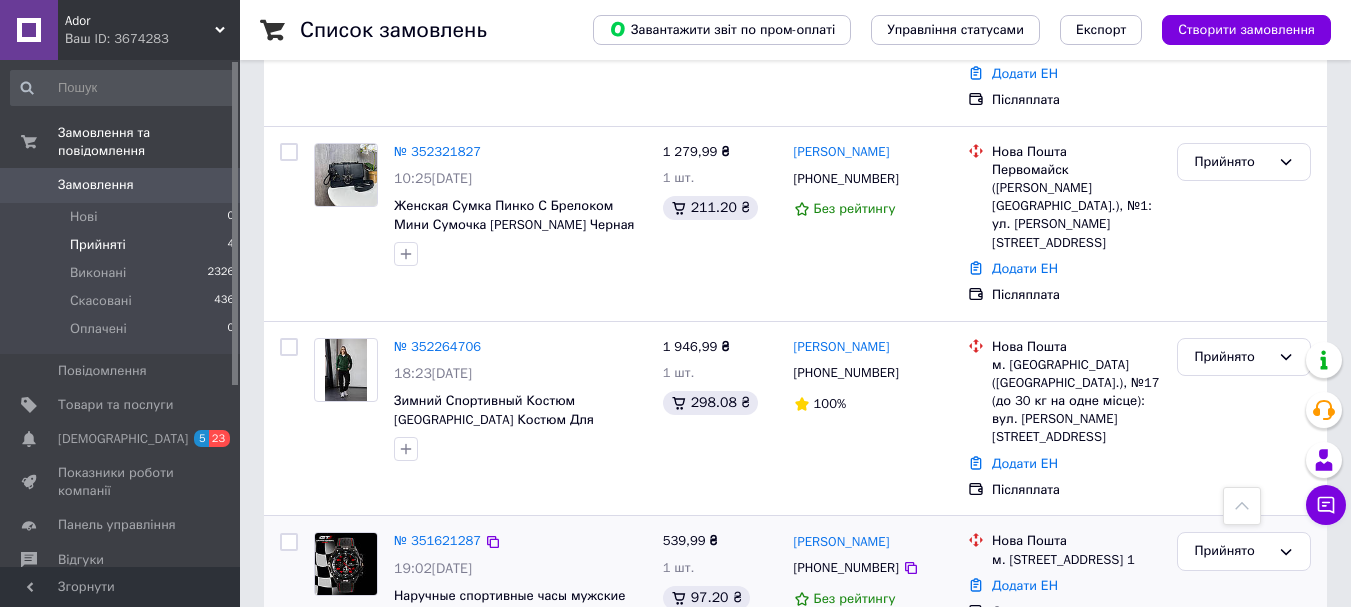 click on "+380630730664" at bounding box center (846, 568) 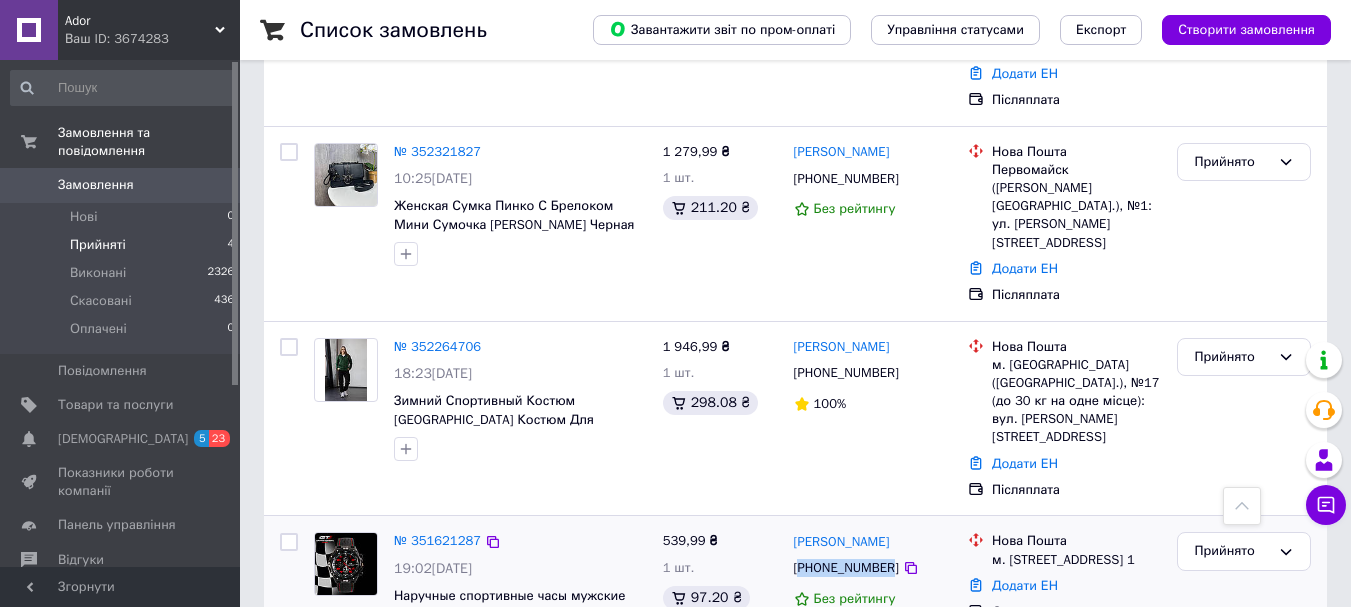 click on "+380630730664" at bounding box center (846, 568) 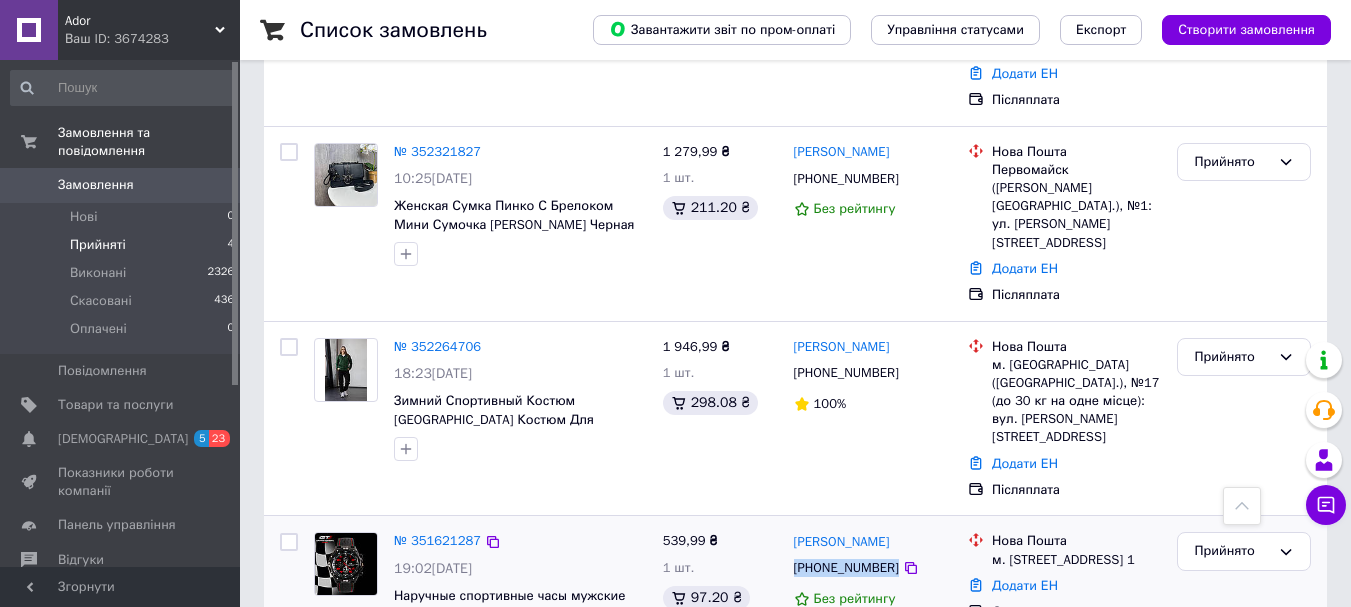 click on "+380630730664" at bounding box center (846, 568) 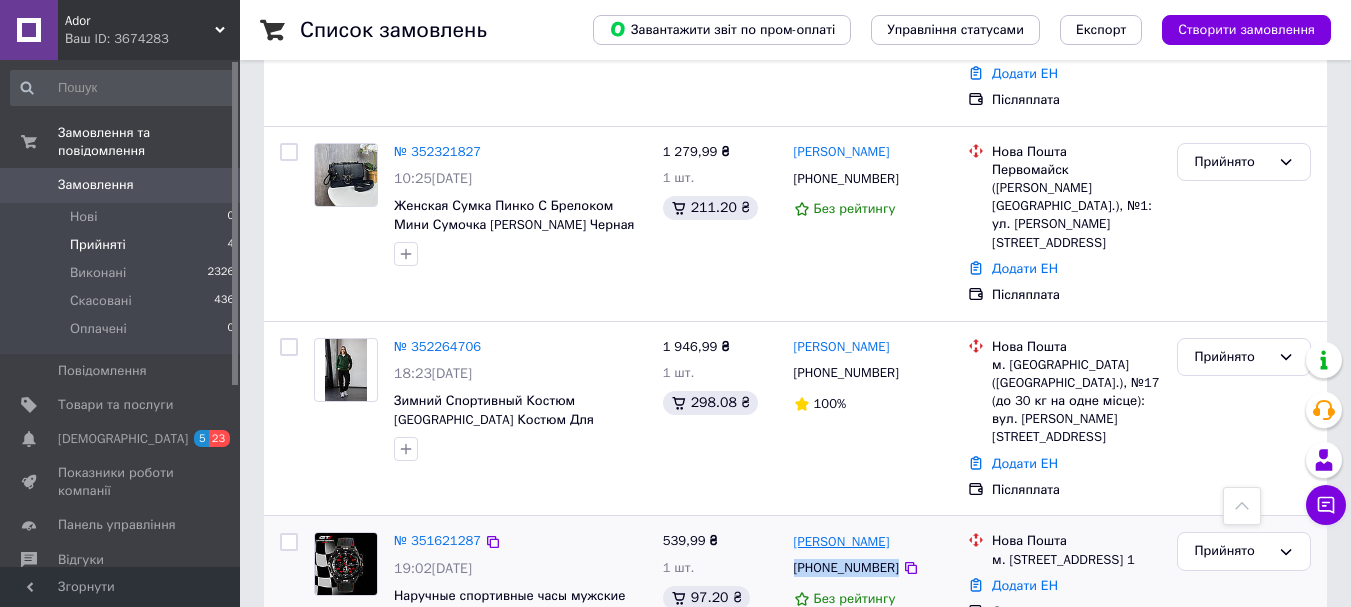 copy on "+380630730664" 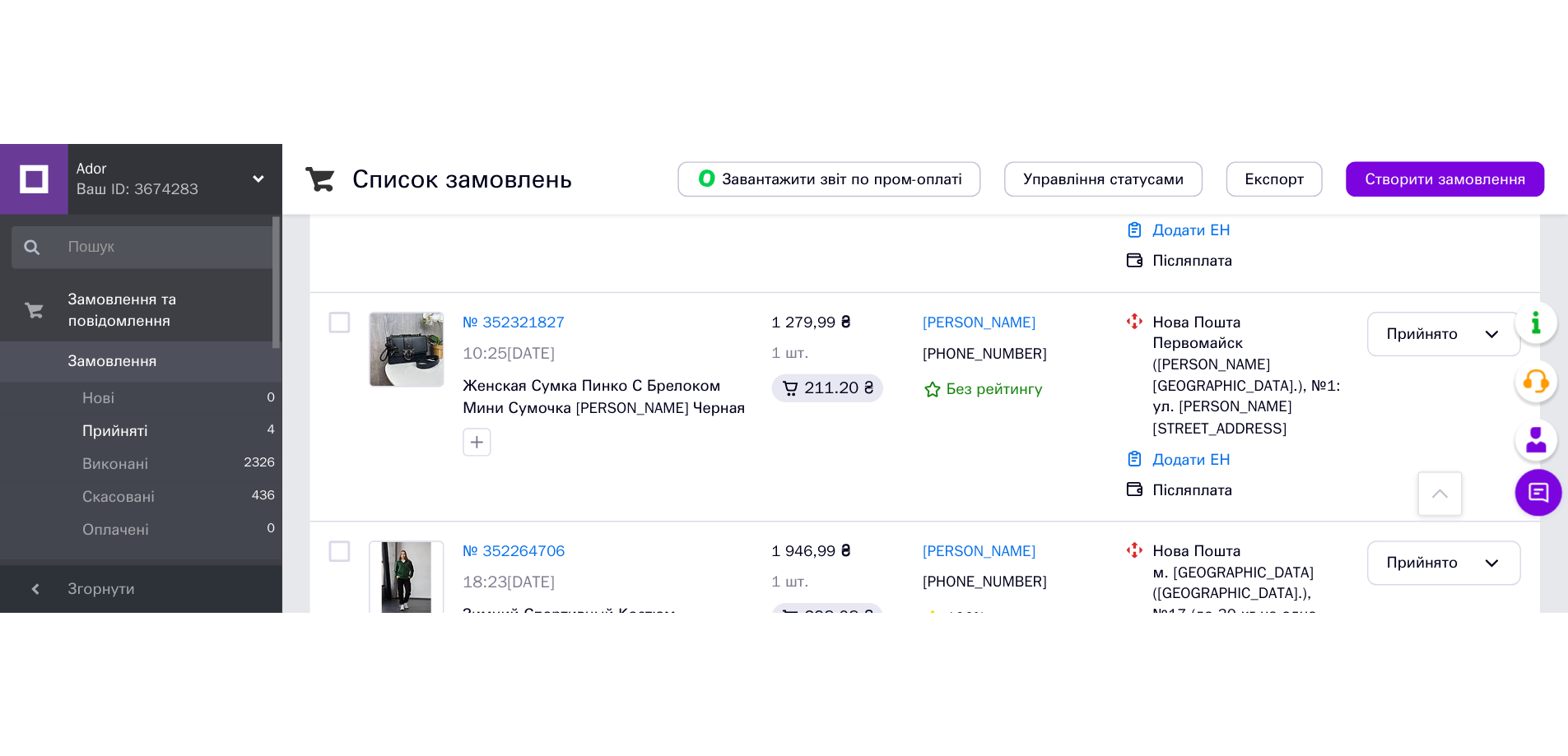 scroll, scrollTop: 100, scrollLeft: 0, axis: vertical 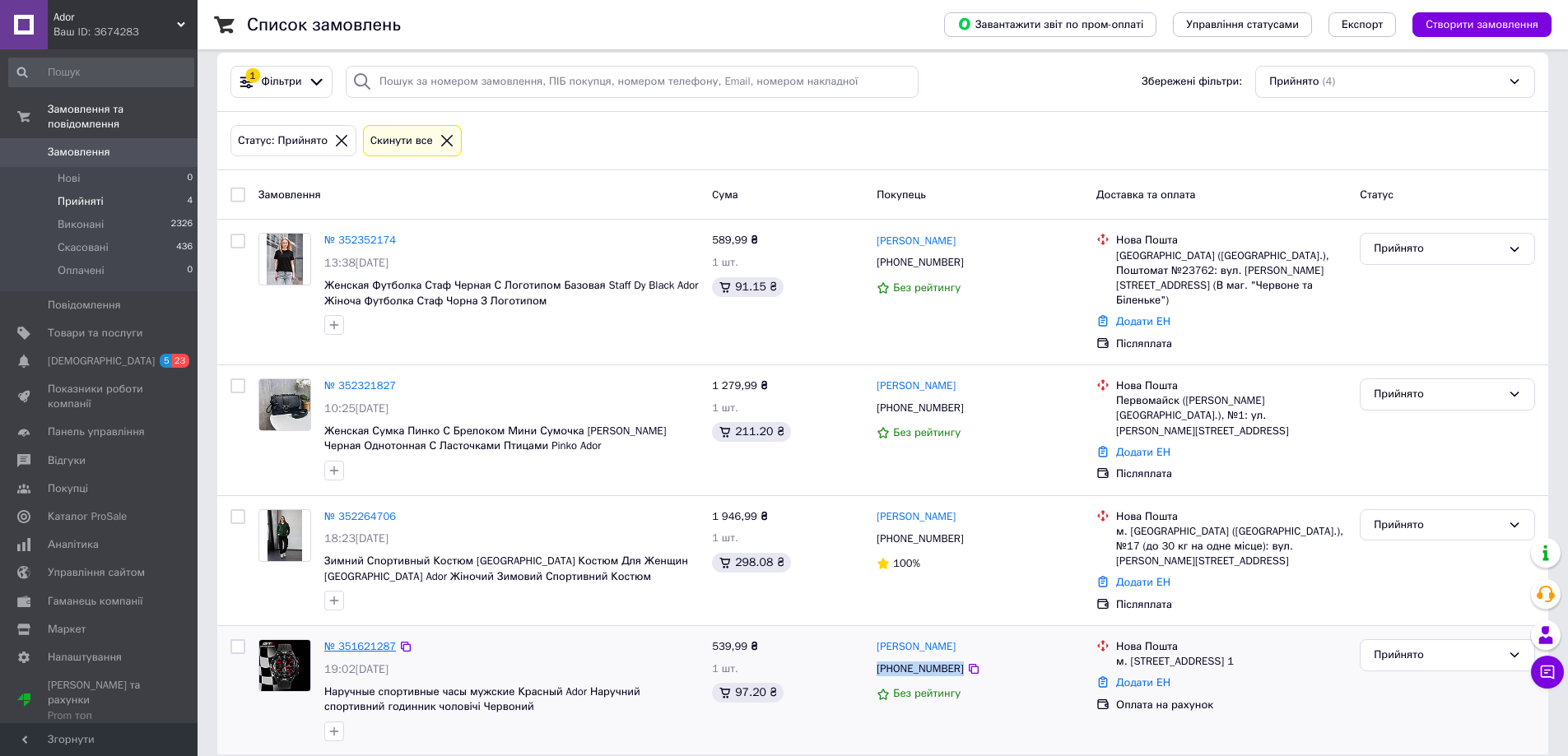 click on "№ 351621287" at bounding box center [360, 646] 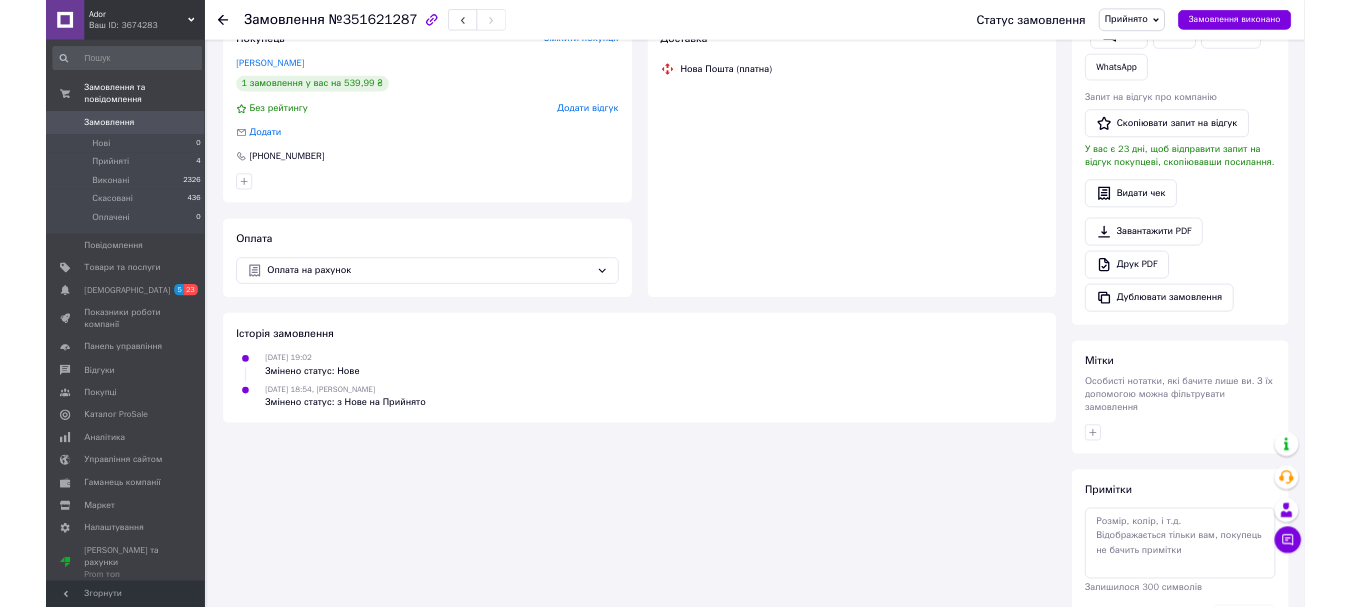 scroll, scrollTop: 480, scrollLeft: 0, axis: vertical 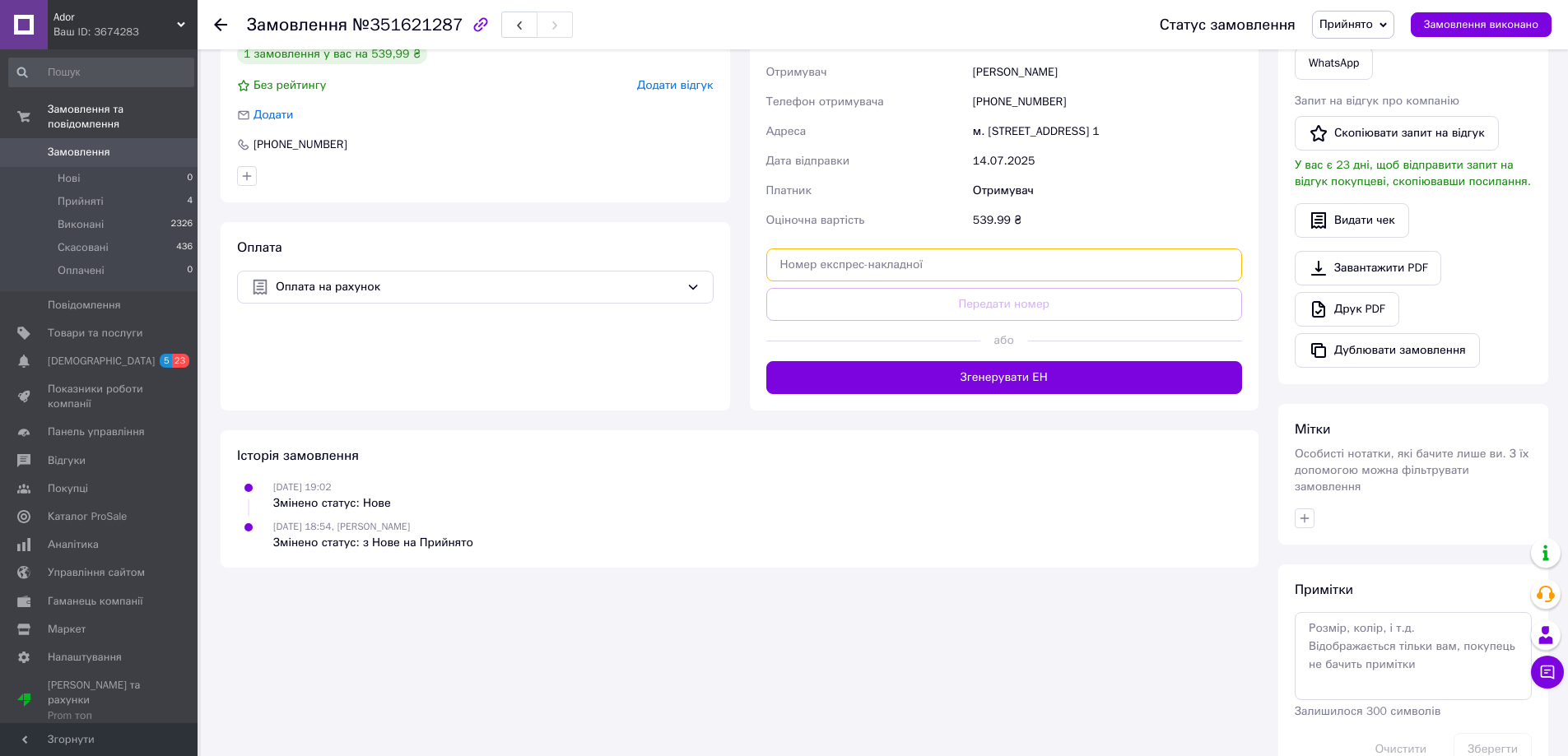 click at bounding box center [1004, 265] 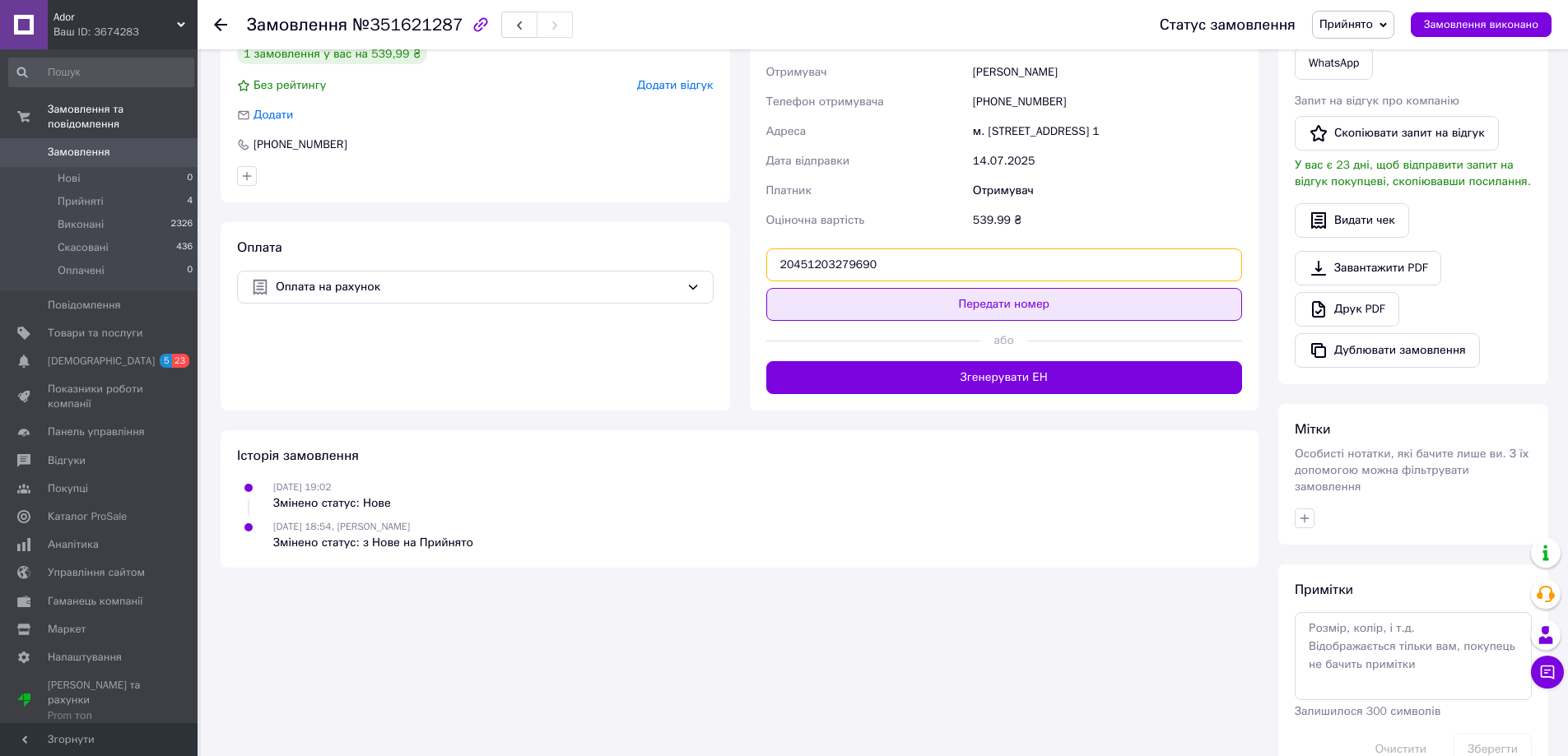type on "20451203279690" 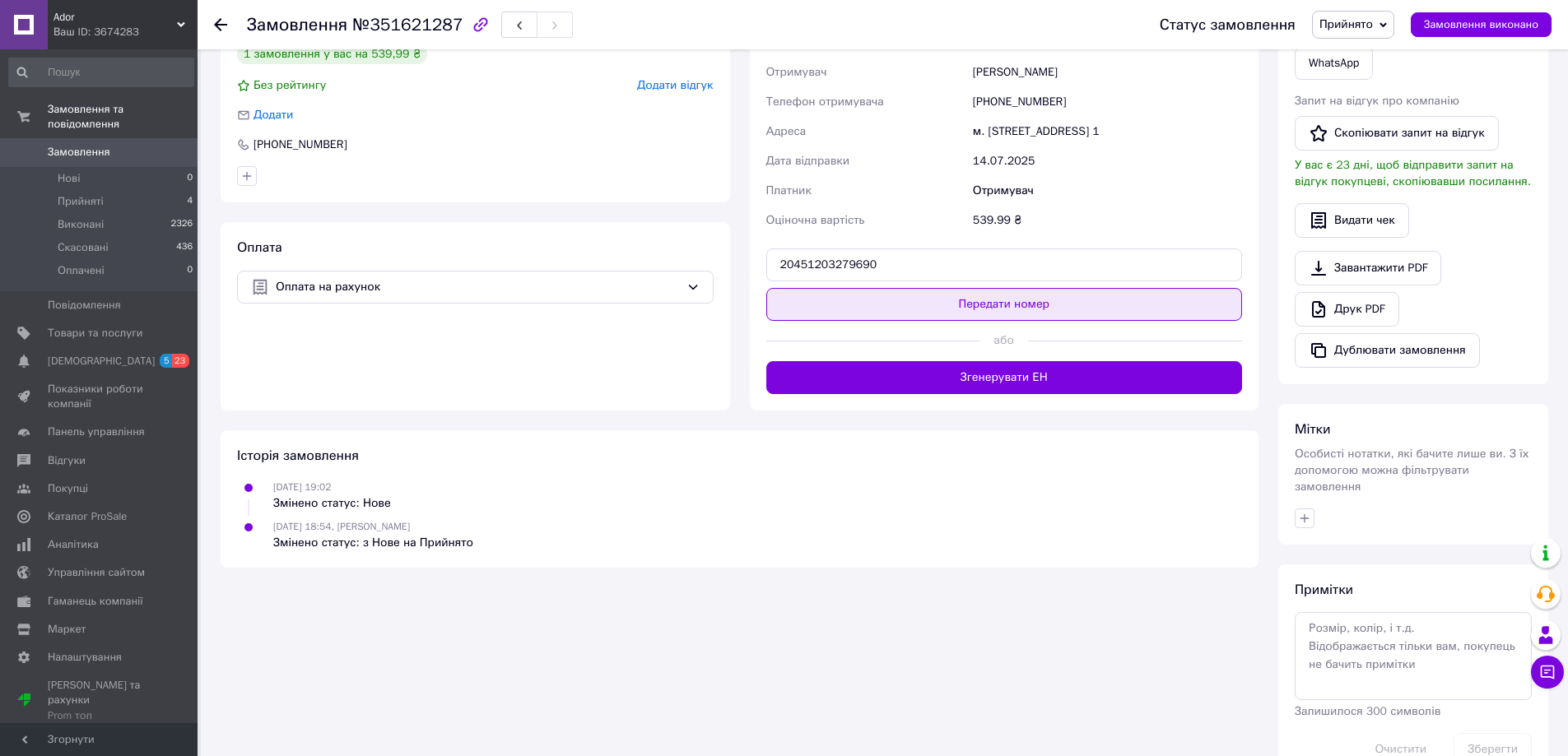 click on "Передати номер" at bounding box center [1004, 304] 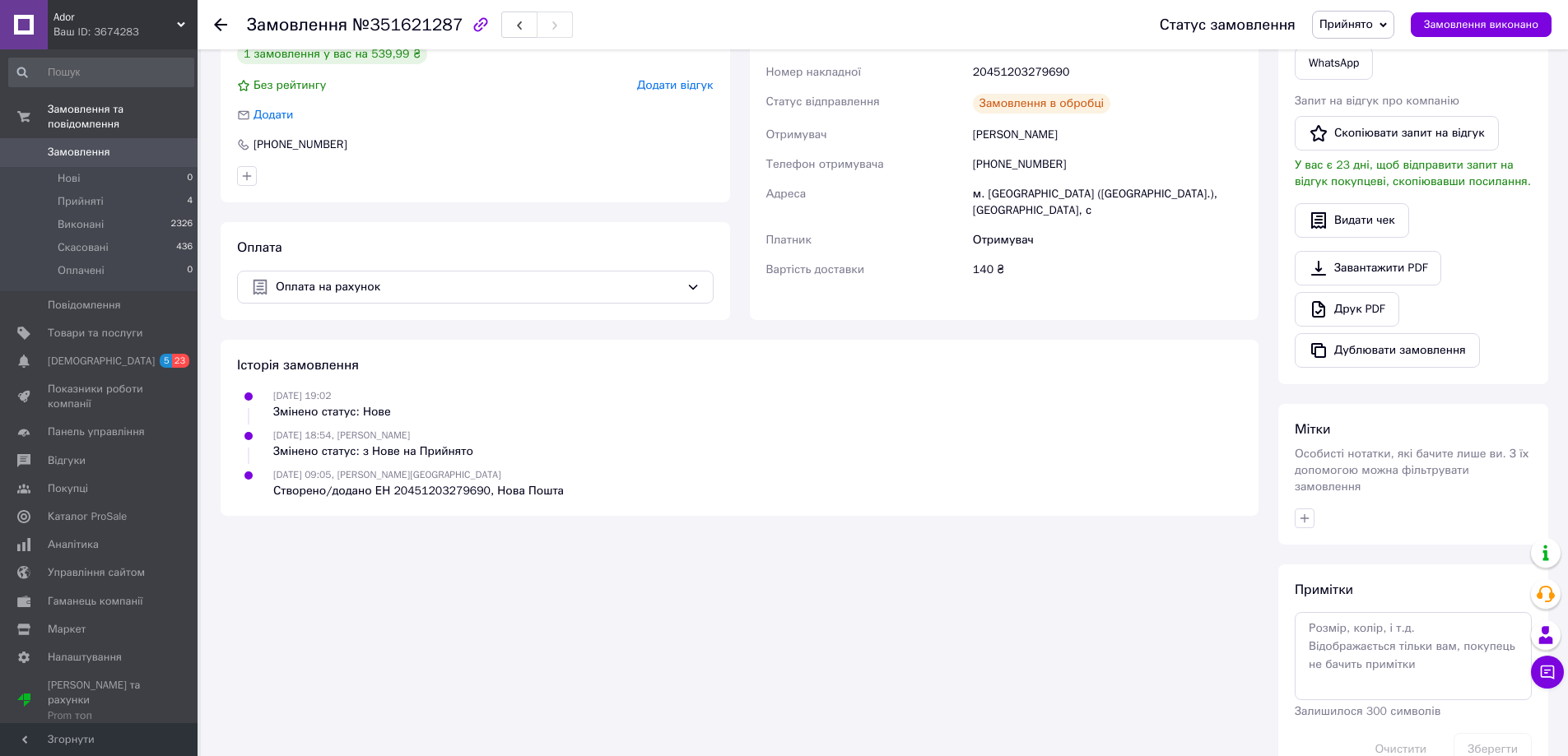 click on "Прийнято" at bounding box center (1346, 24) 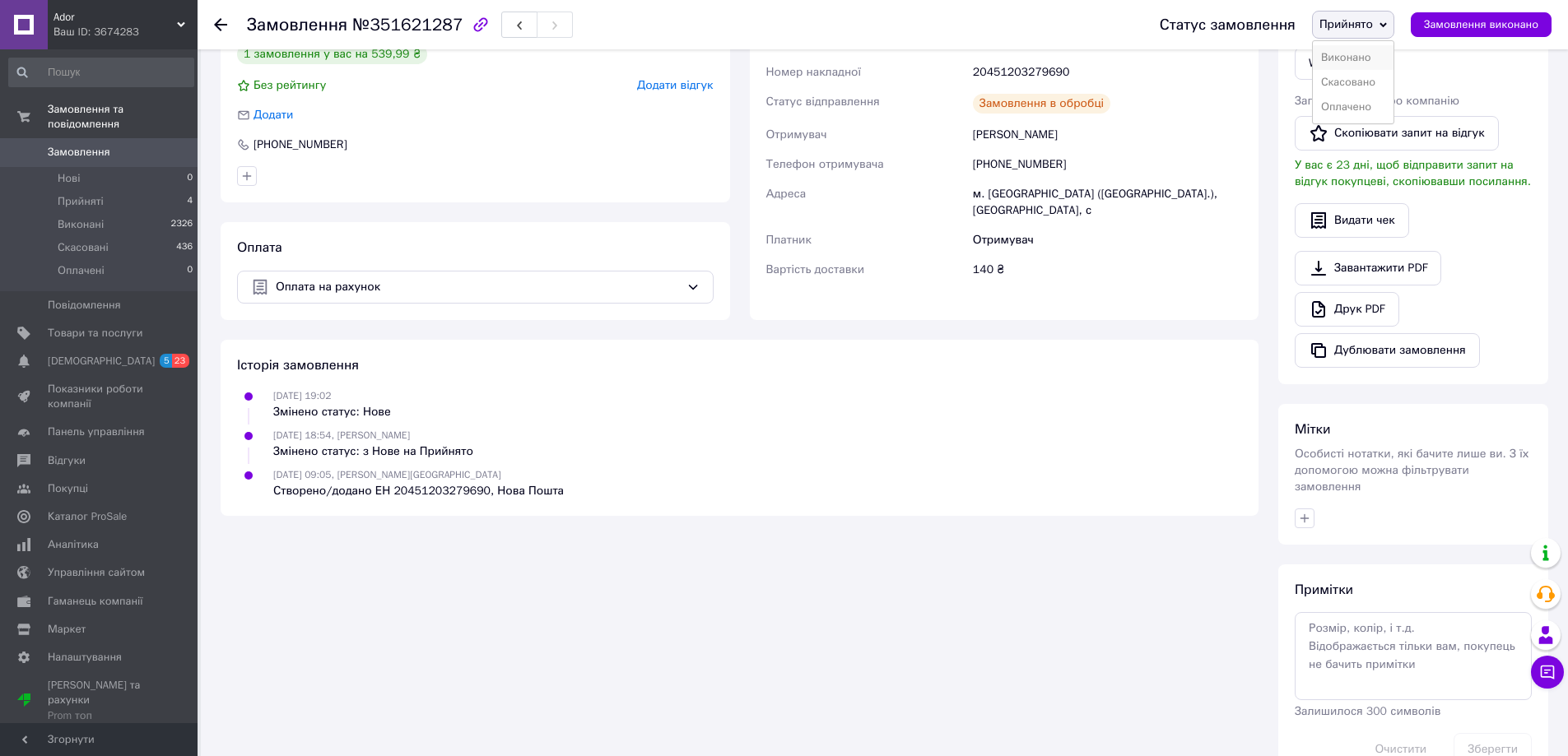 click on "Виконано" at bounding box center (1353, 58) 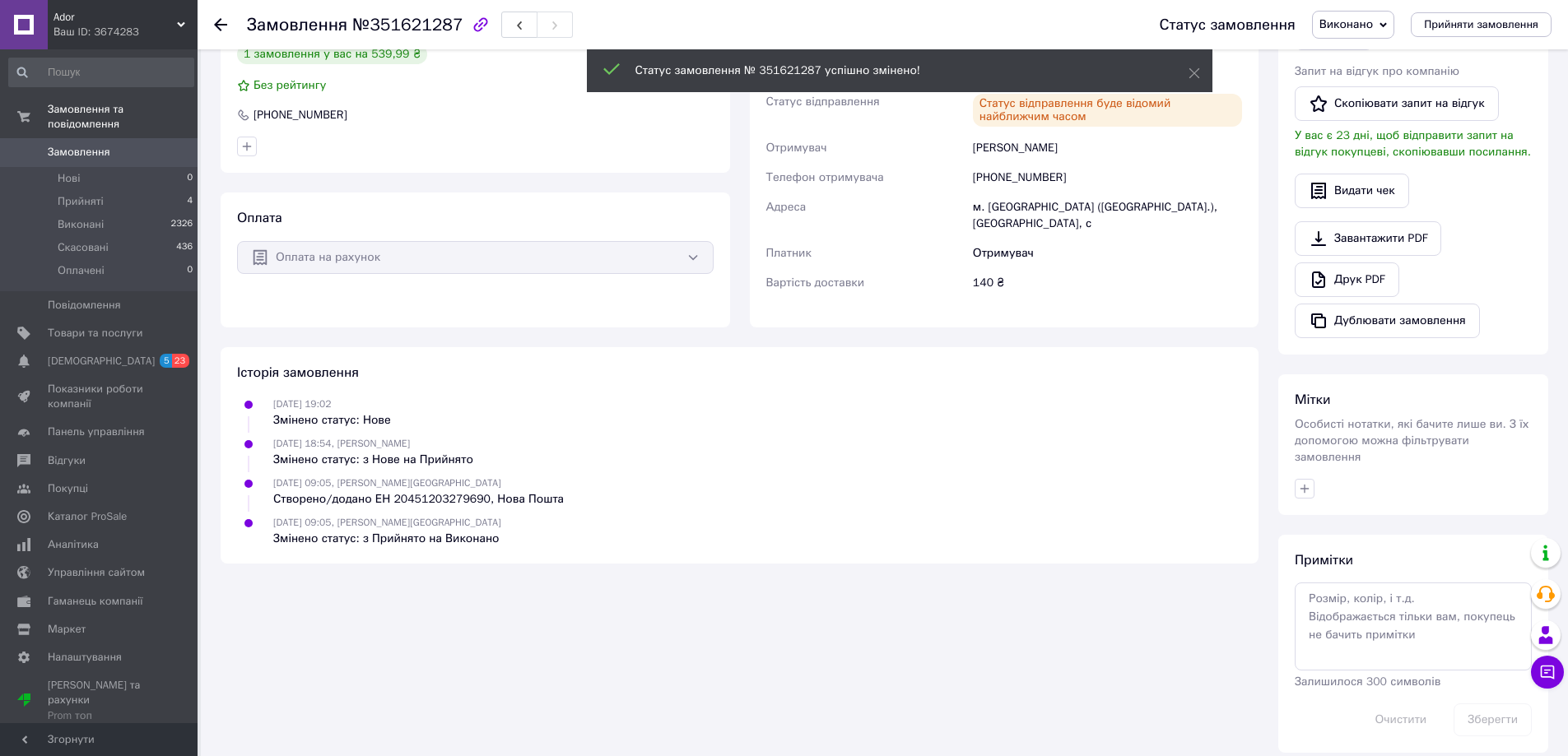 click on "Ador" at bounding box center [115, 17] 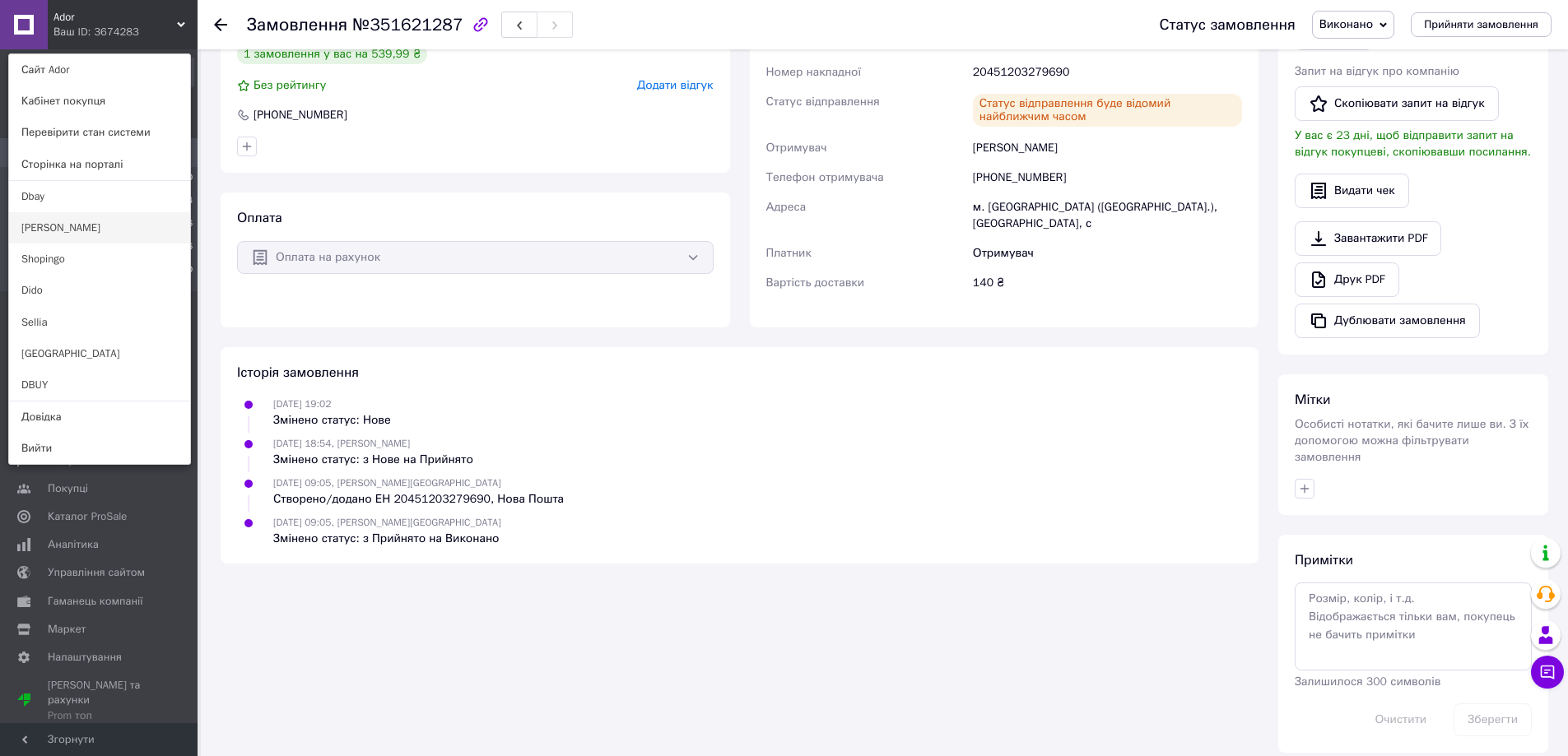 click on "[PERSON_NAME]" at bounding box center (100, 228) 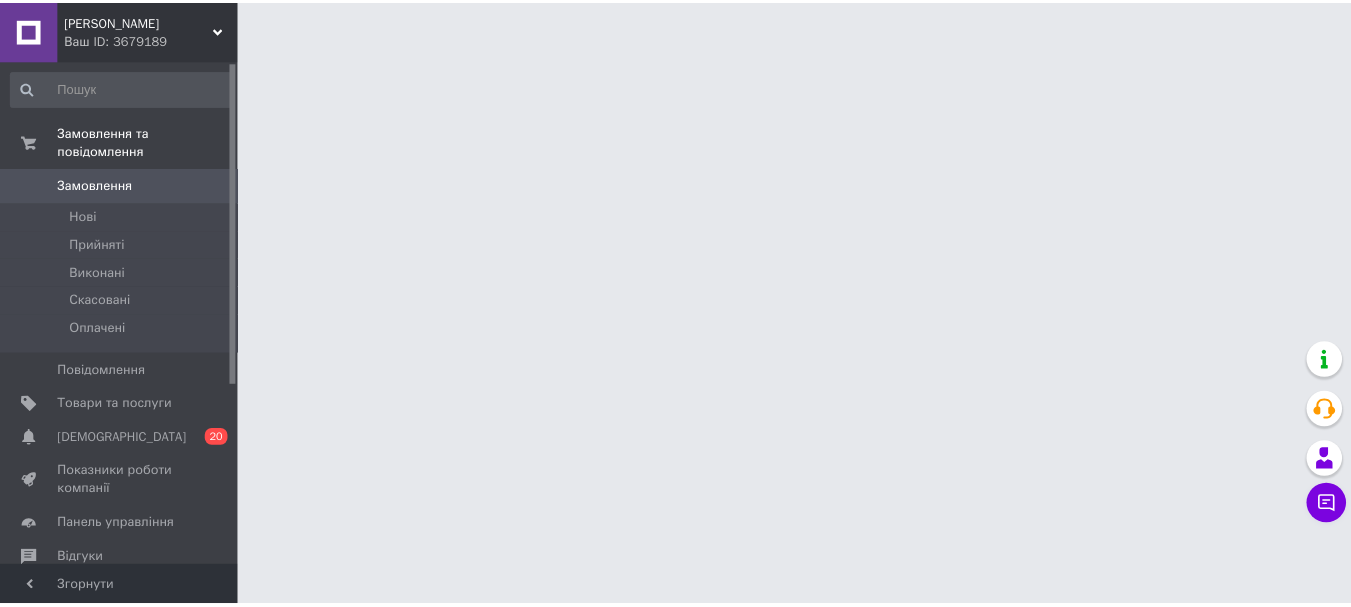 scroll, scrollTop: 0, scrollLeft: 0, axis: both 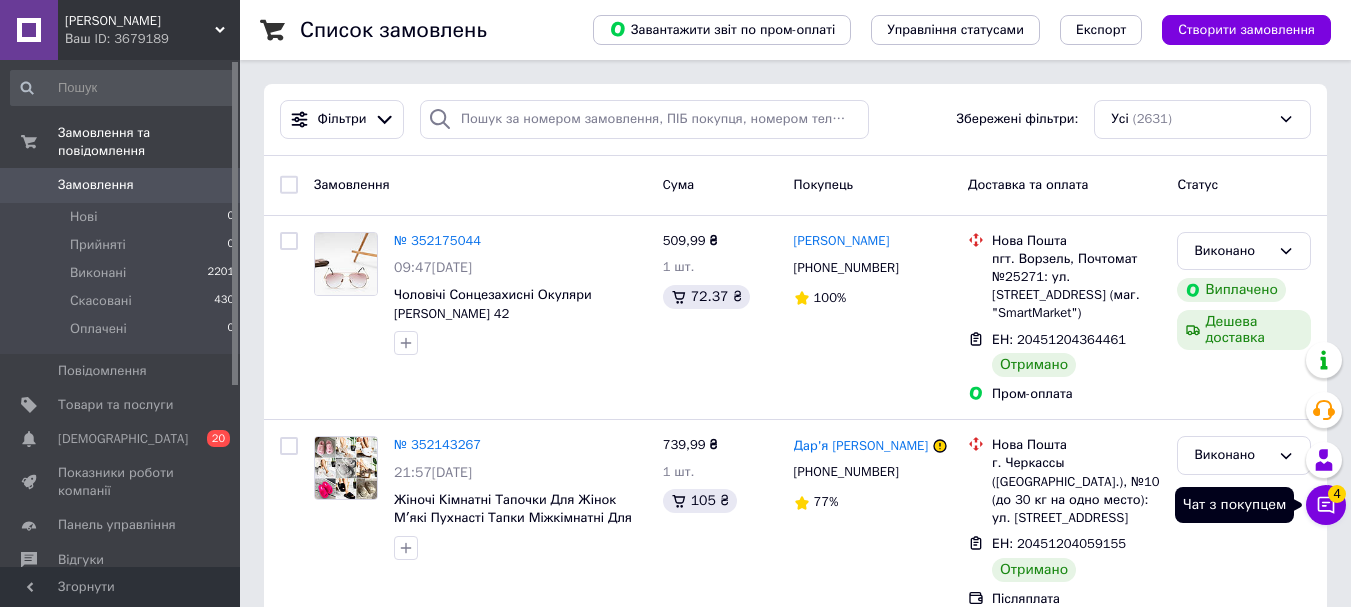 click 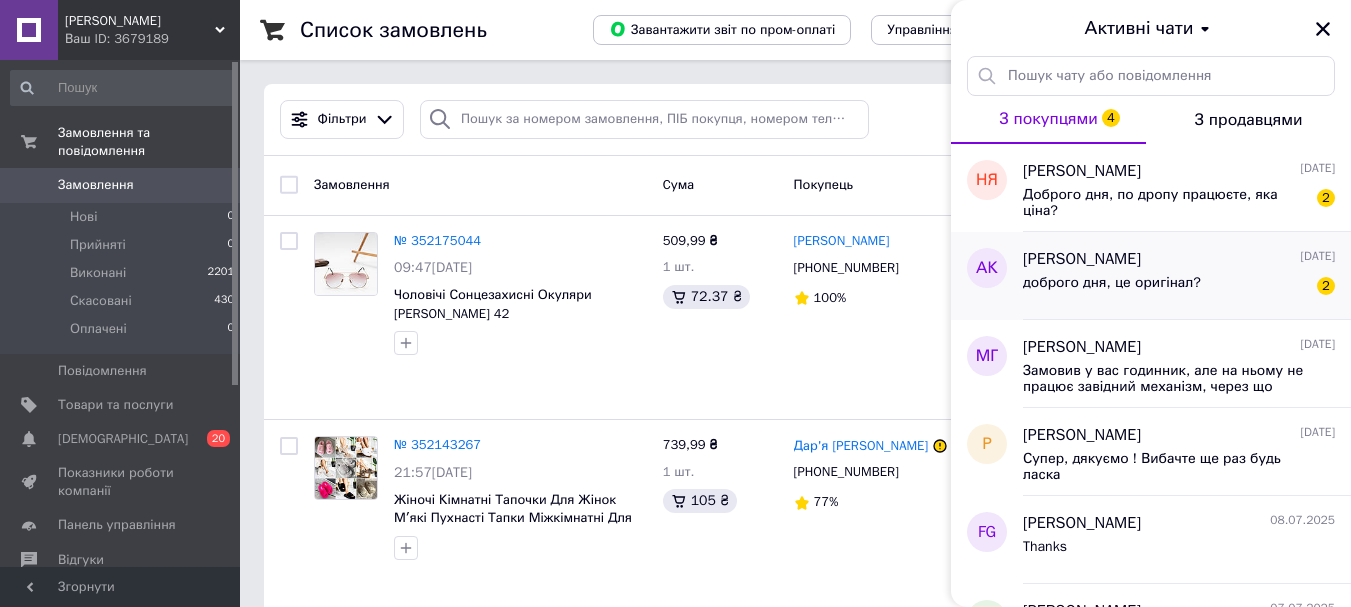 click on "доброго дня, це оригінал?" at bounding box center [1112, 283] 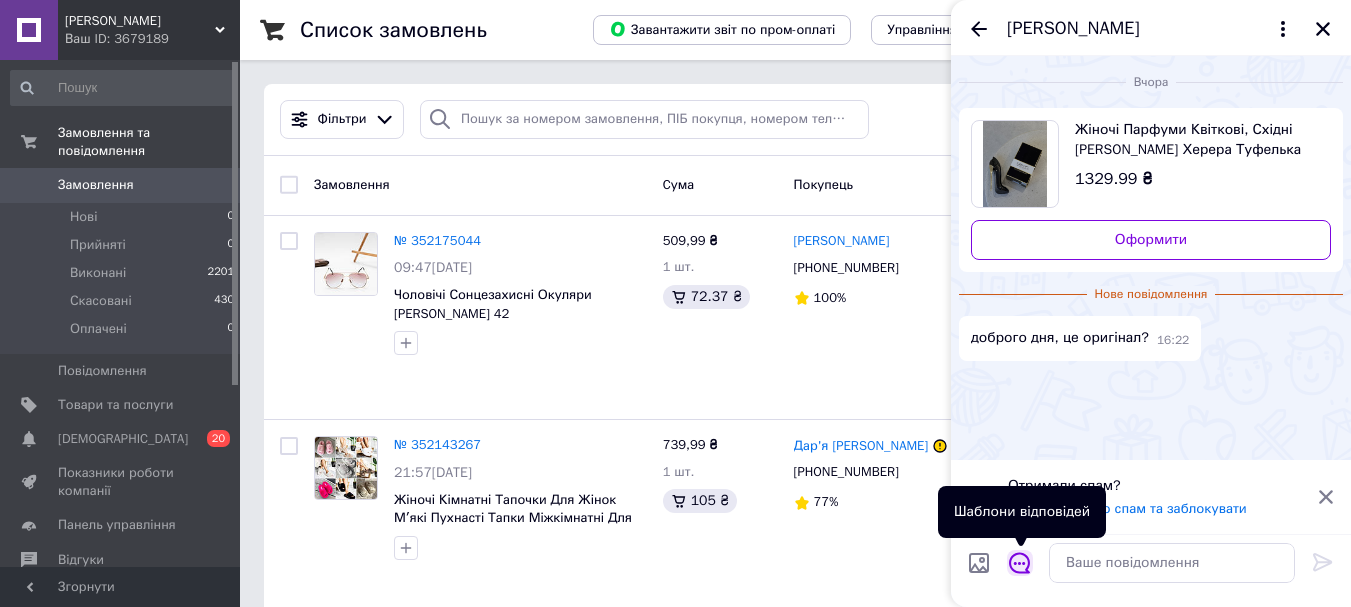 click 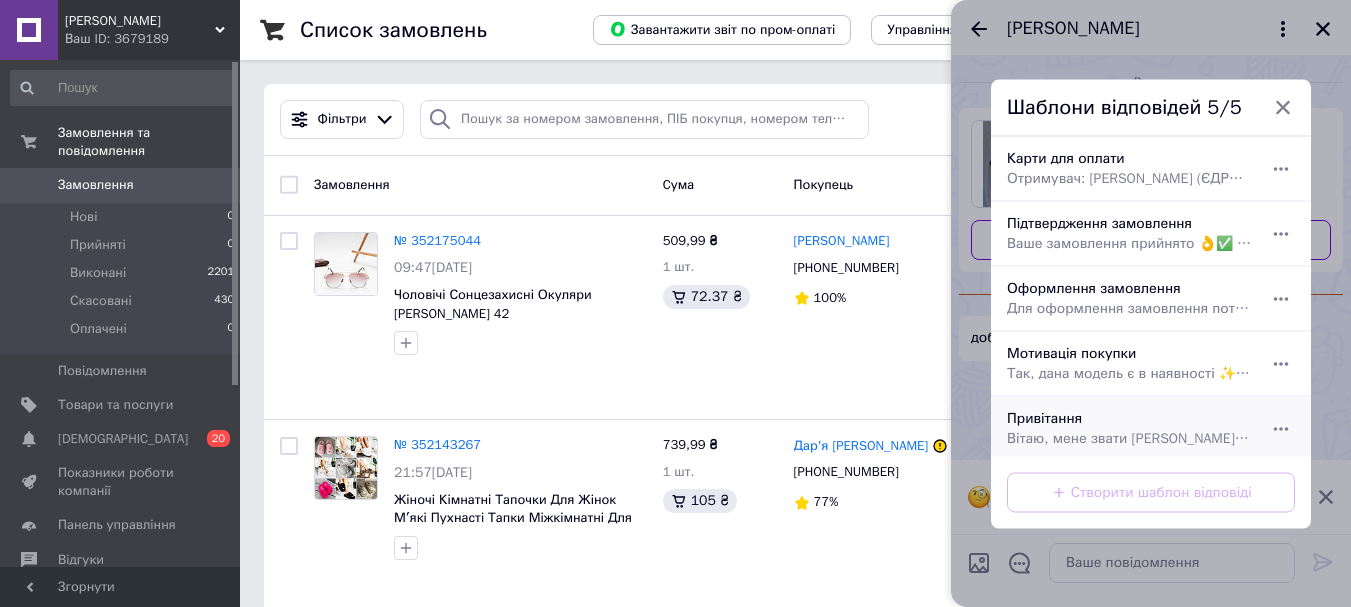 click on "Вітаю, мене звати [PERSON_NAME] 😊  Я буду Вашим особистим консультантом та з
радістю Вам допоможу
Ви у нас оформили замовлення❓" at bounding box center [1129, 438] 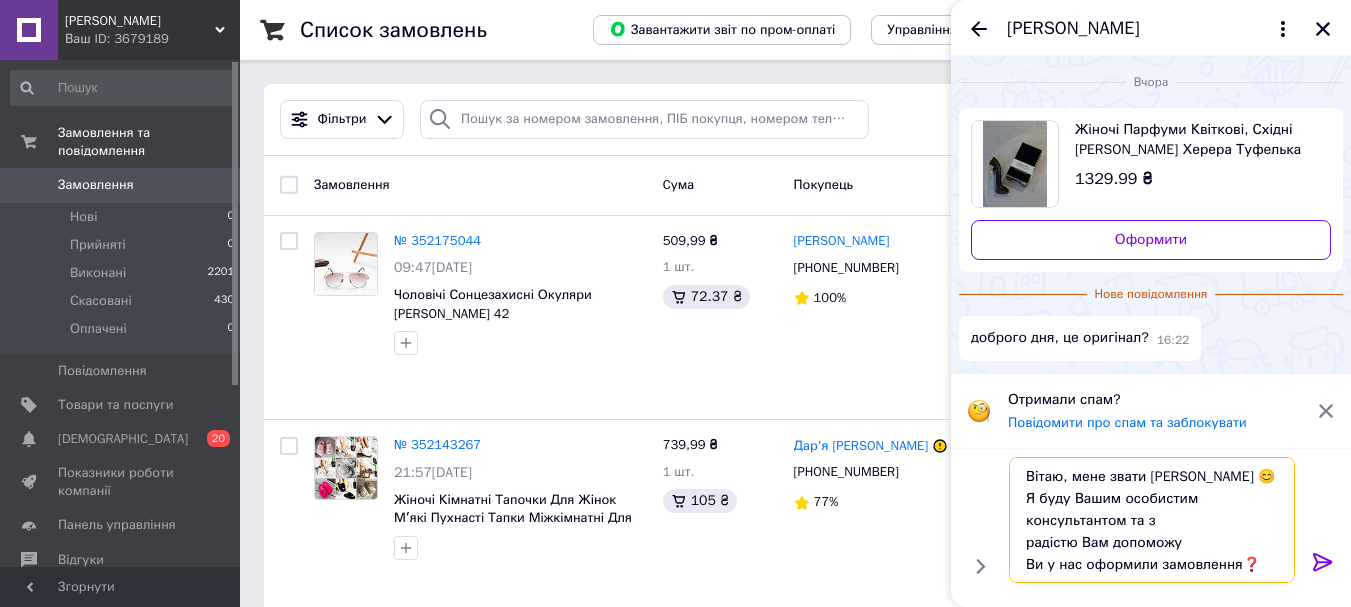 click on "Вітаю, мене звати [PERSON_NAME] 😊  Я буду Вашим особистим консультантом та з
радістю Вам допоможу
Ви у нас оформили замовлення❓" at bounding box center [1152, 520] 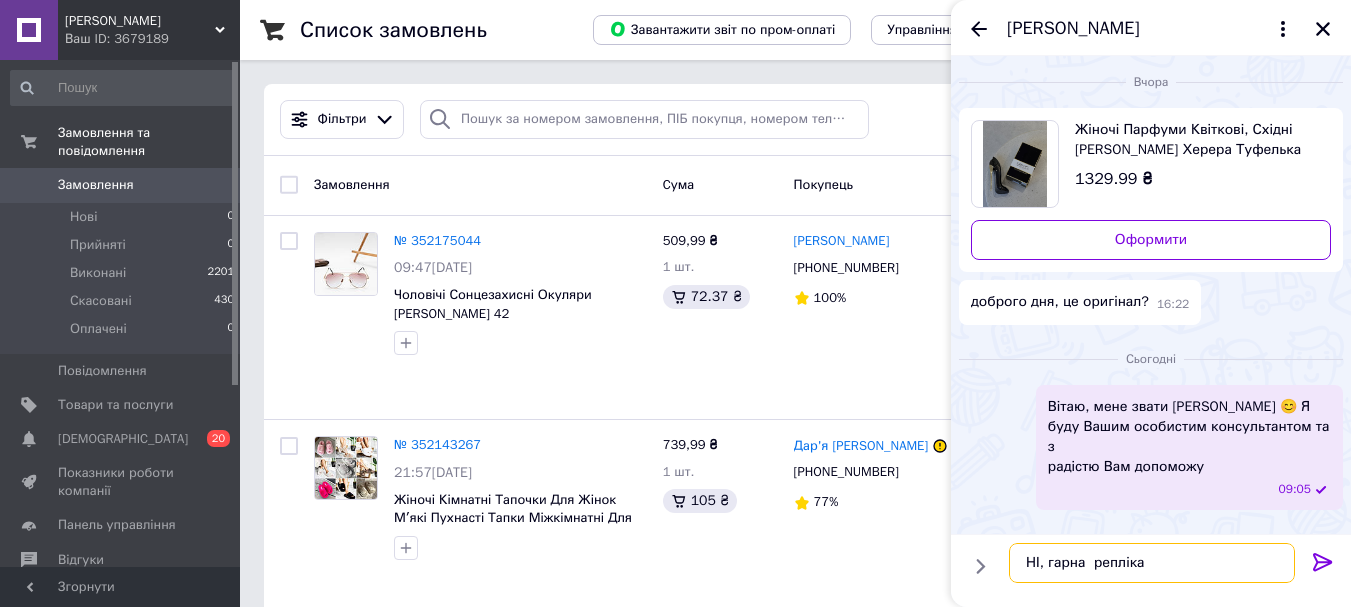 scroll, scrollTop: 12, scrollLeft: 0, axis: vertical 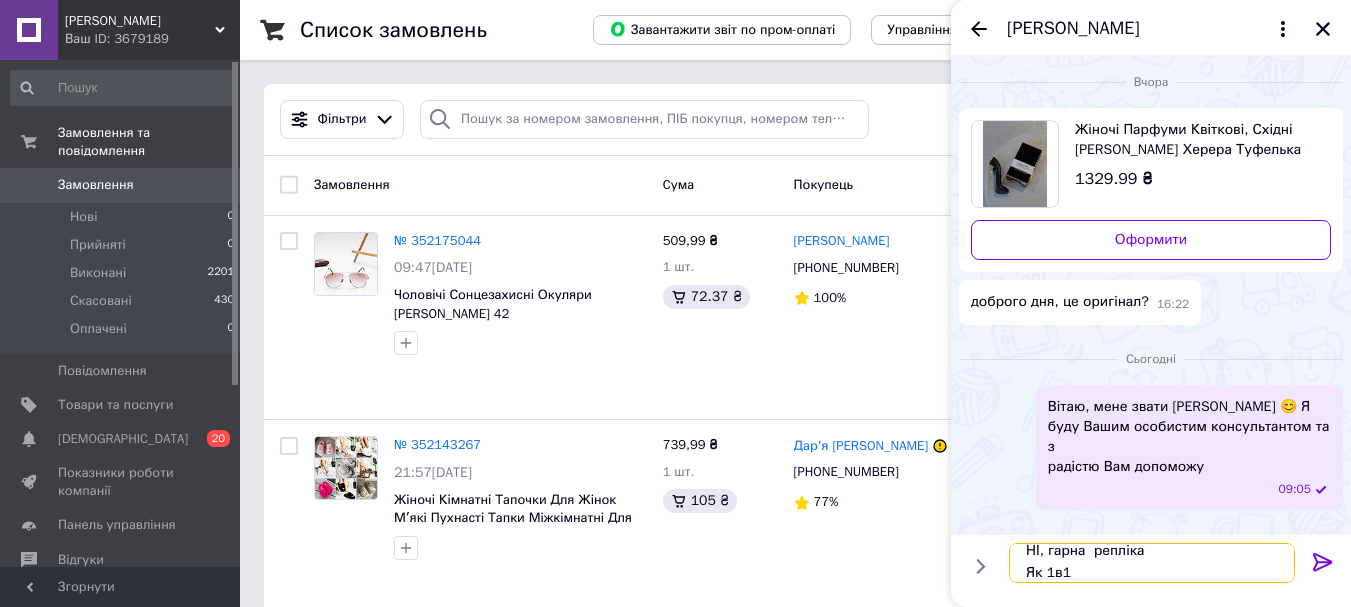 type on "НІ, гарна  репліка
Як 1в1" 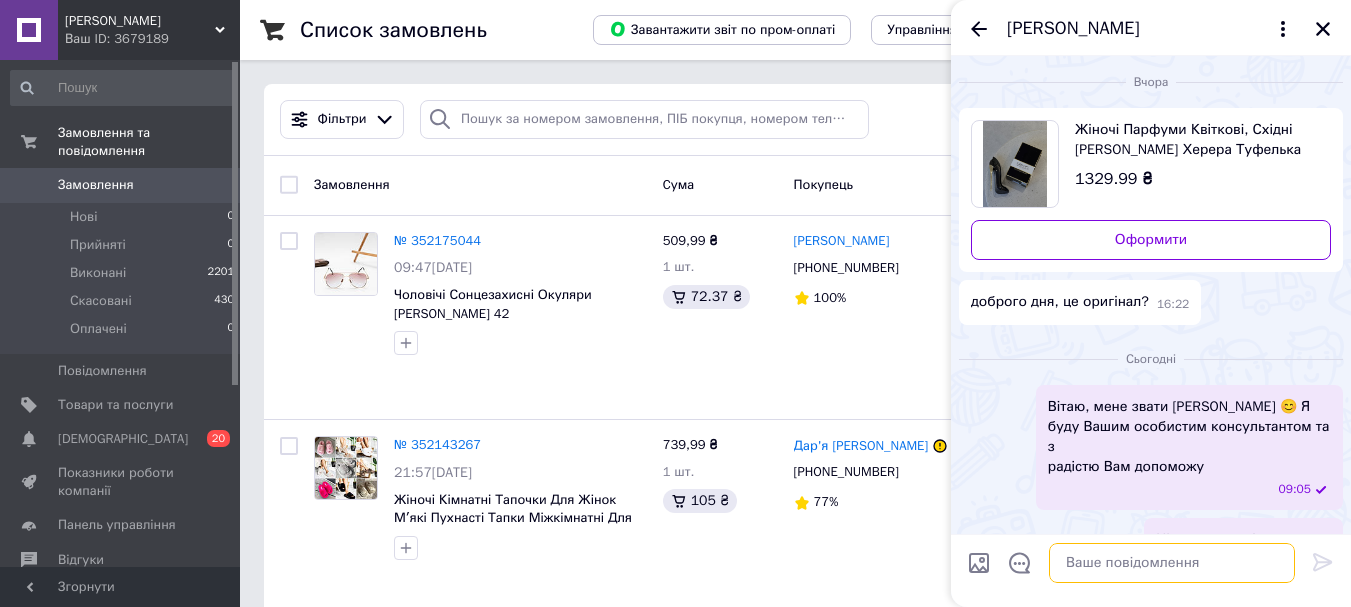 scroll, scrollTop: 0, scrollLeft: 0, axis: both 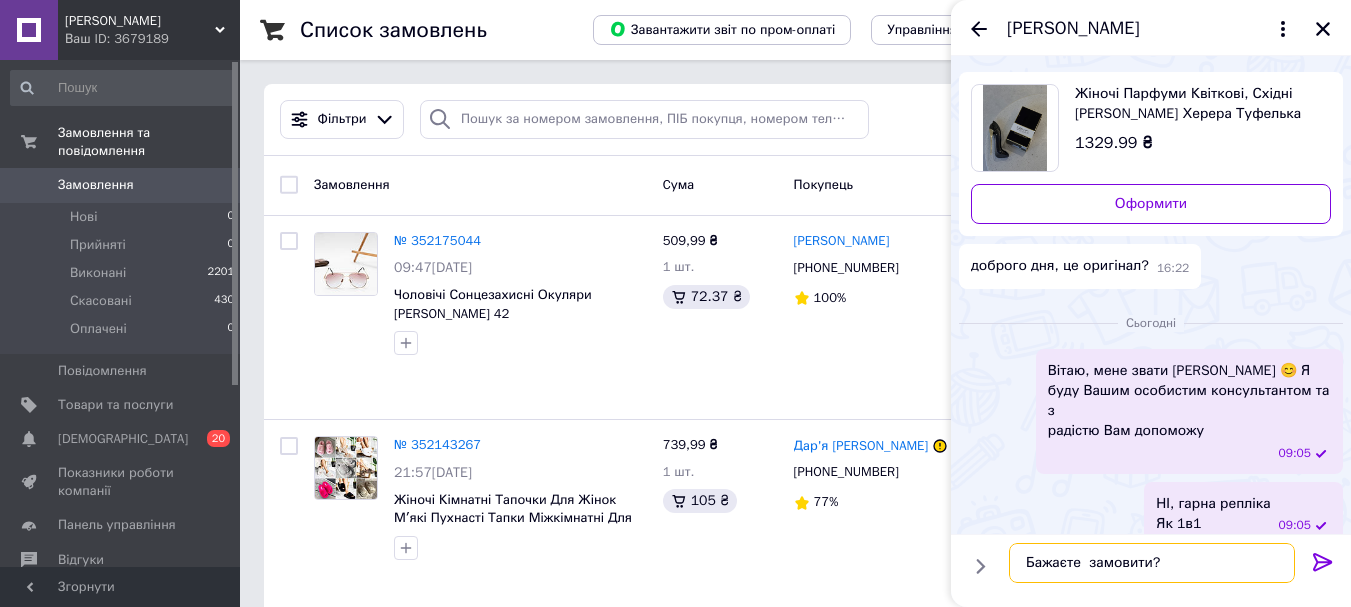 type on "Бажаєте  замовити?" 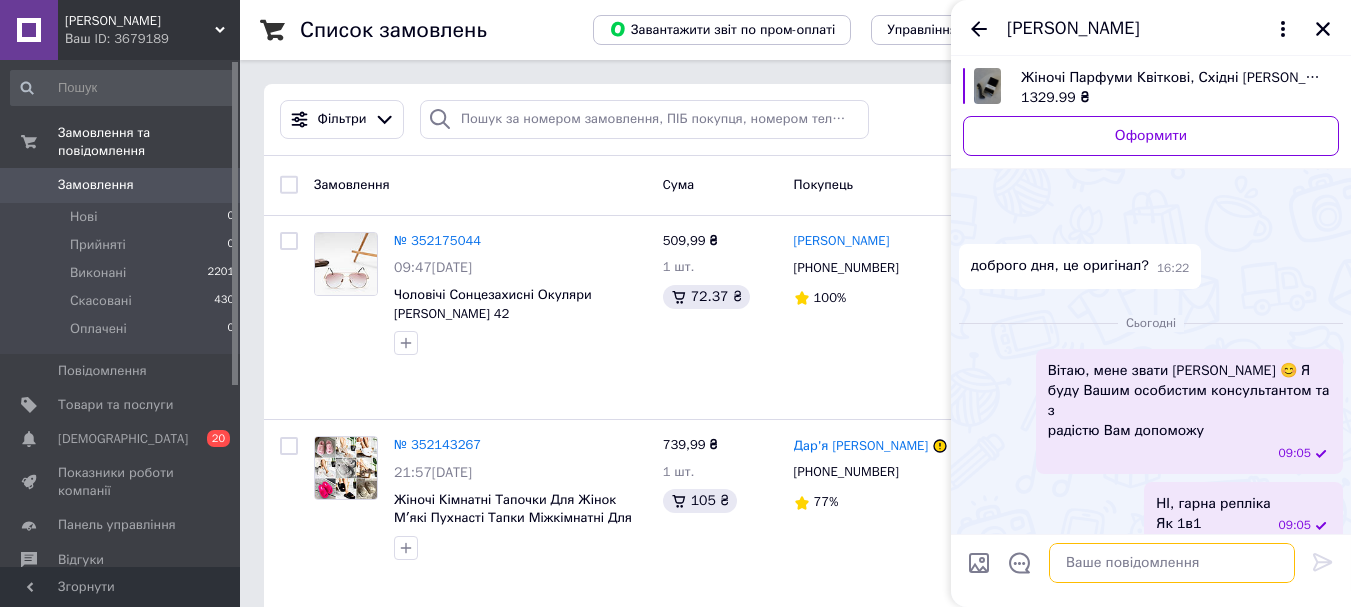 scroll, scrollTop: 89, scrollLeft: 0, axis: vertical 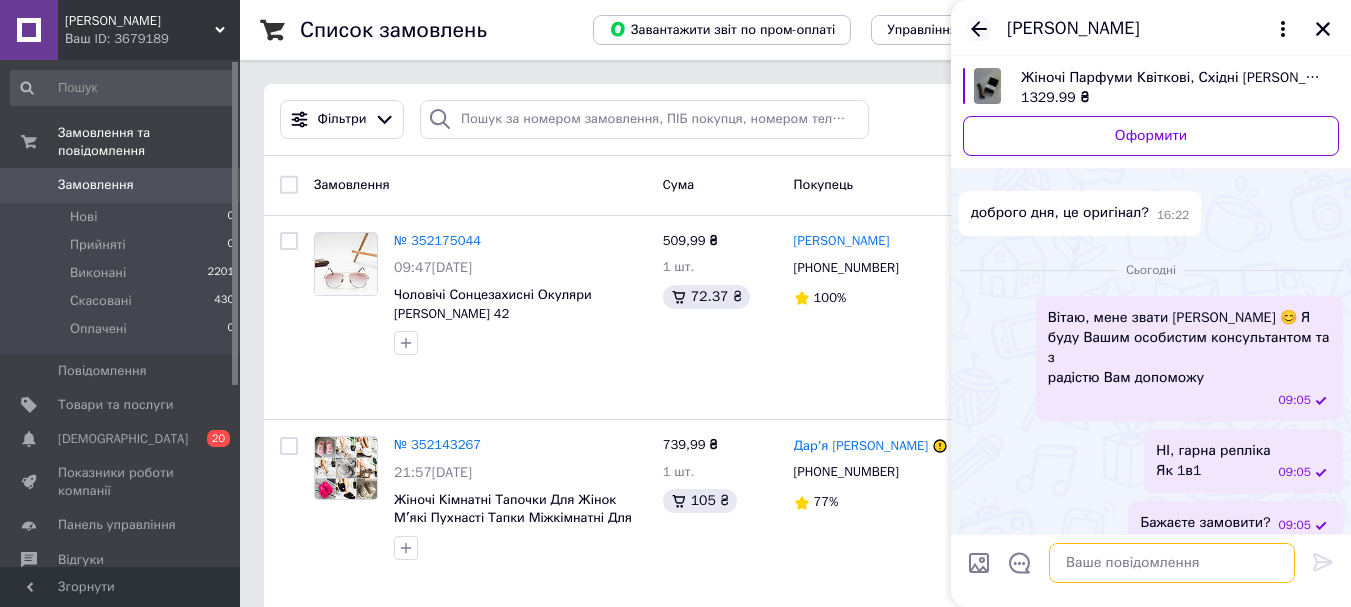 type 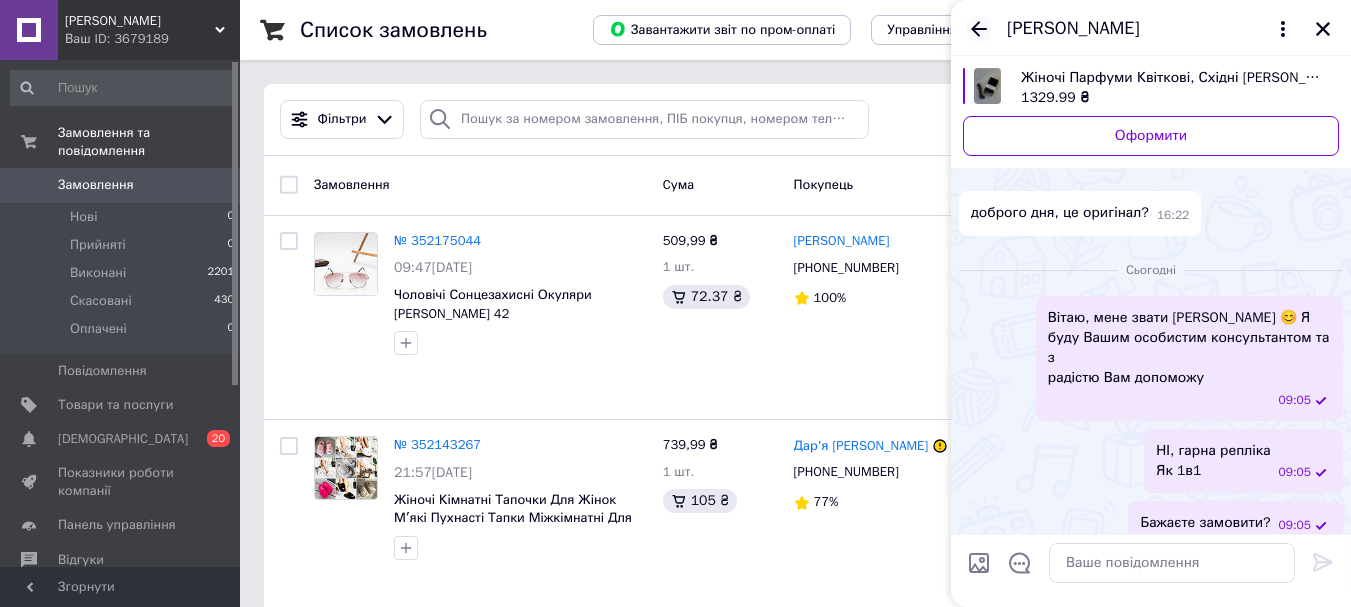 click 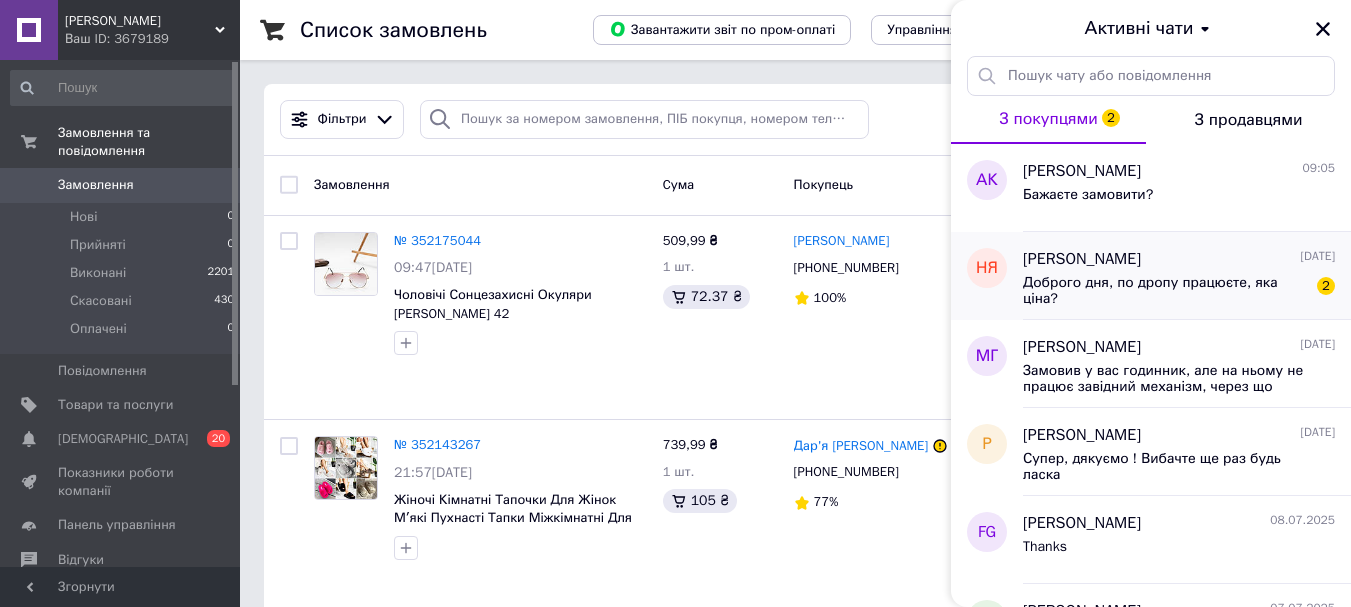 click on "Доброго дня, по дропу працюєте, яка ціна?" at bounding box center (1165, 291) 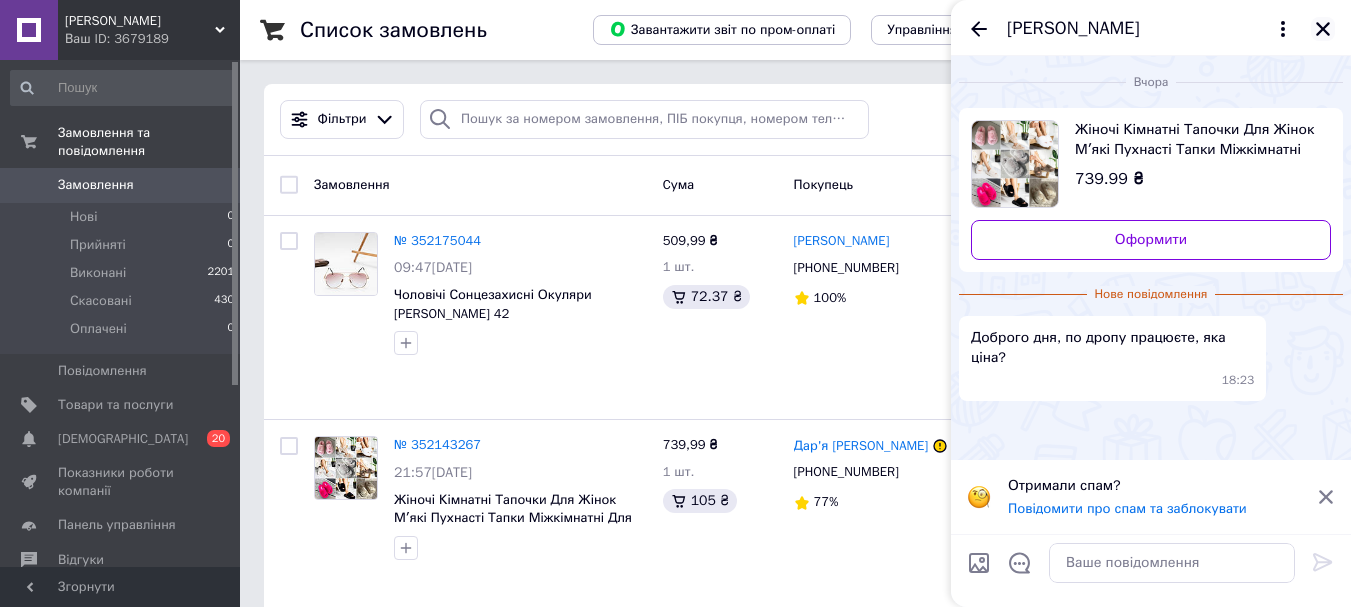 click 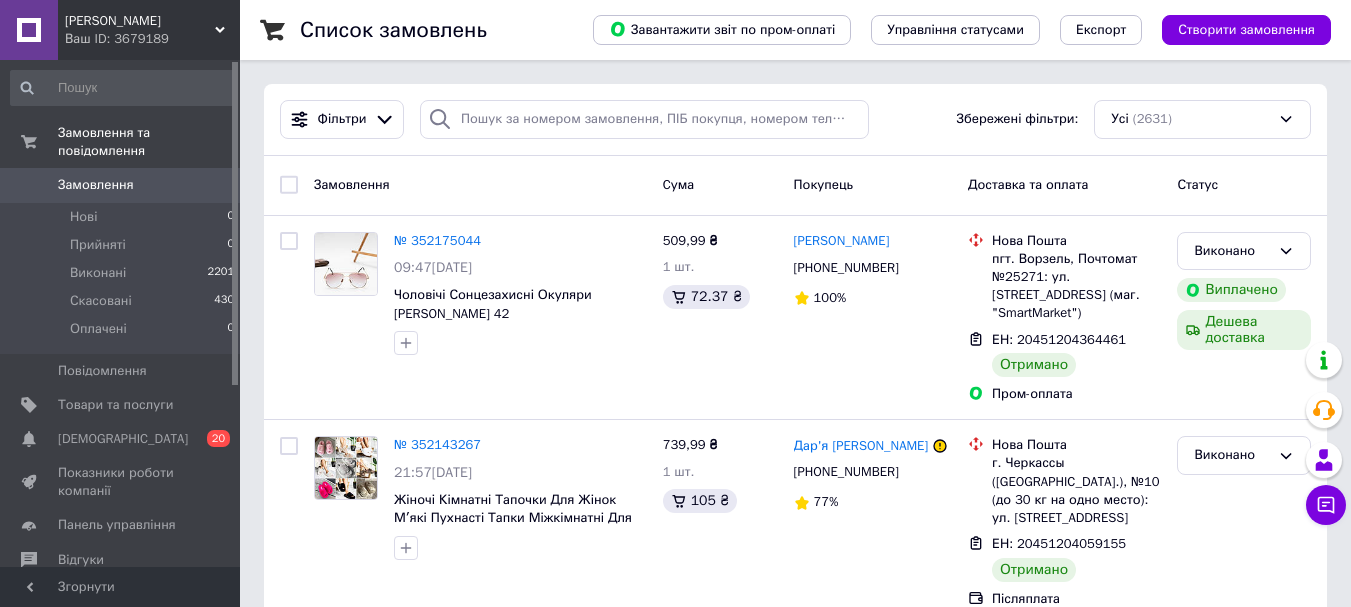 click on "[PERSON_NAME]" at bounding box center [140, 21] 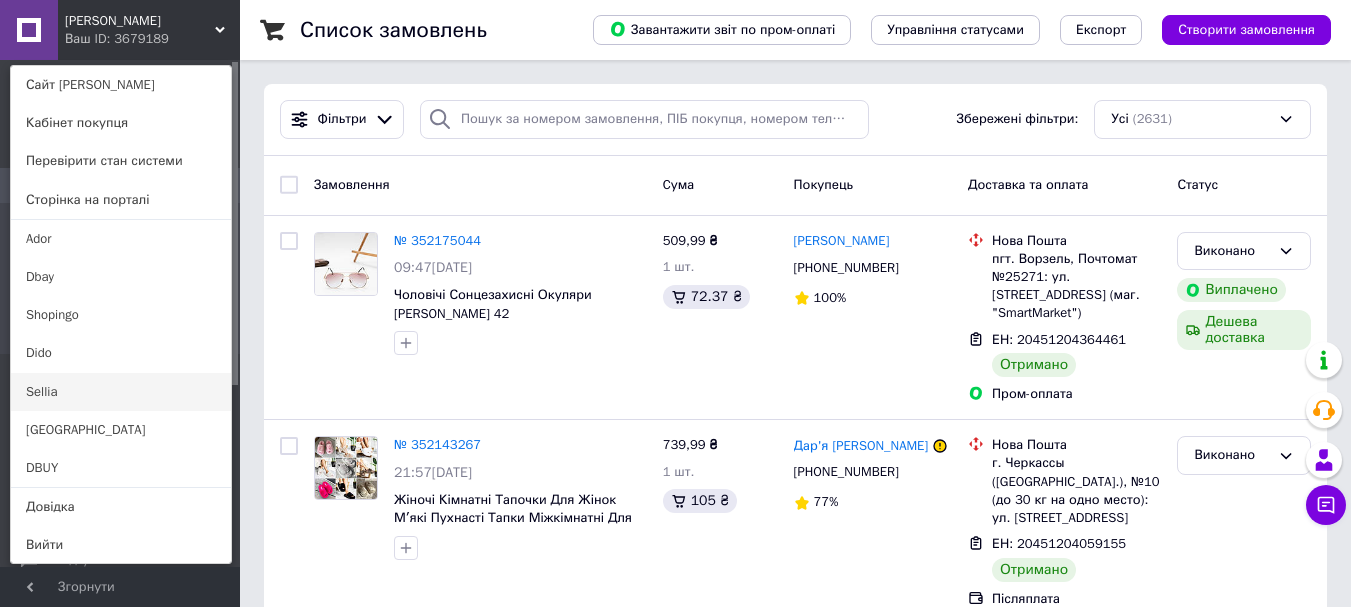 click on "Sellia" at bounding box center [121, 392] 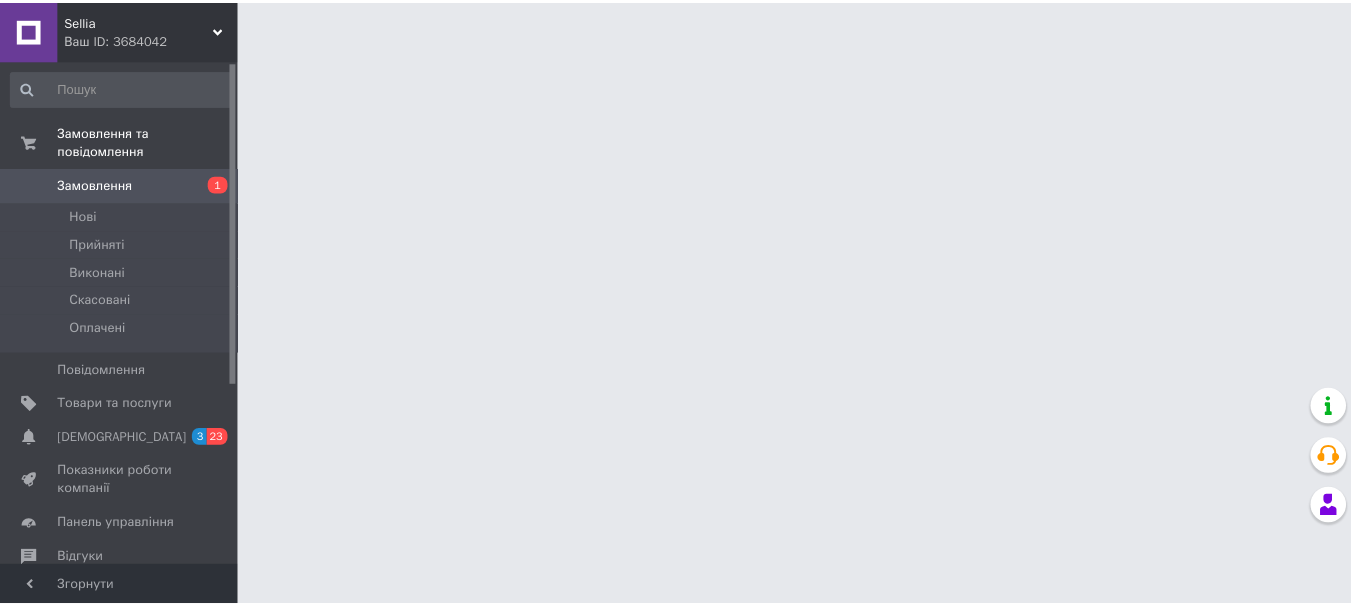 scroll, scrollTop: 0, scrollLeft: 0, axis: both 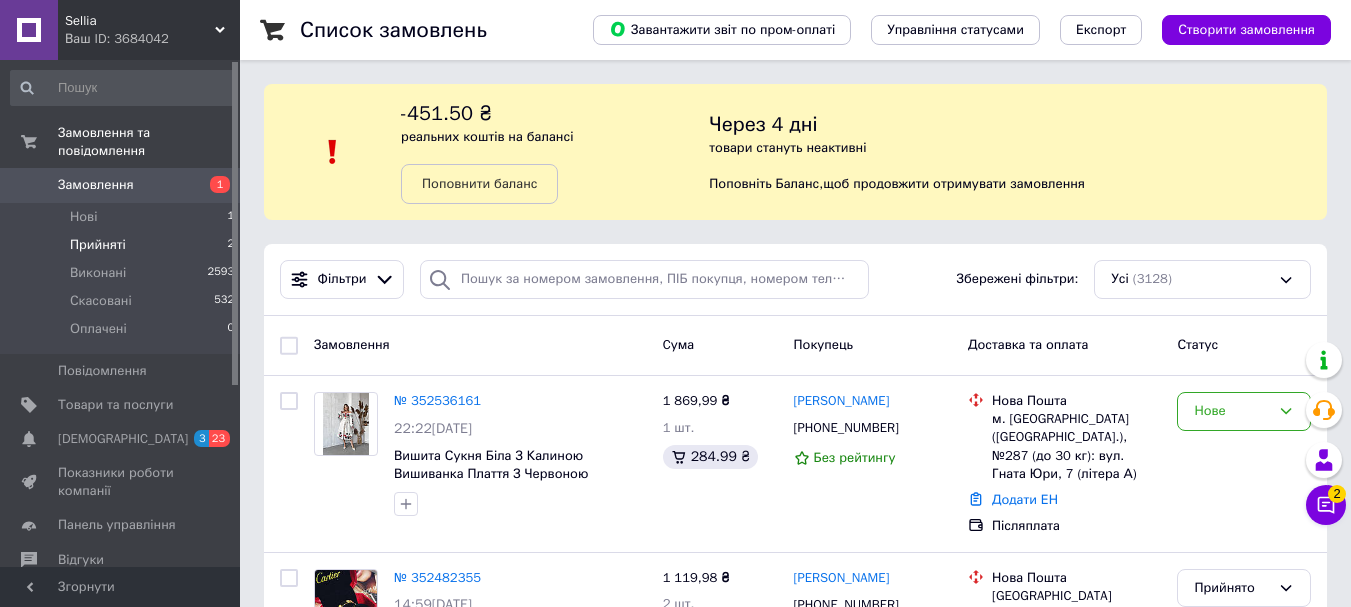 click on "Прийняті" at bounding box center [98, 245] 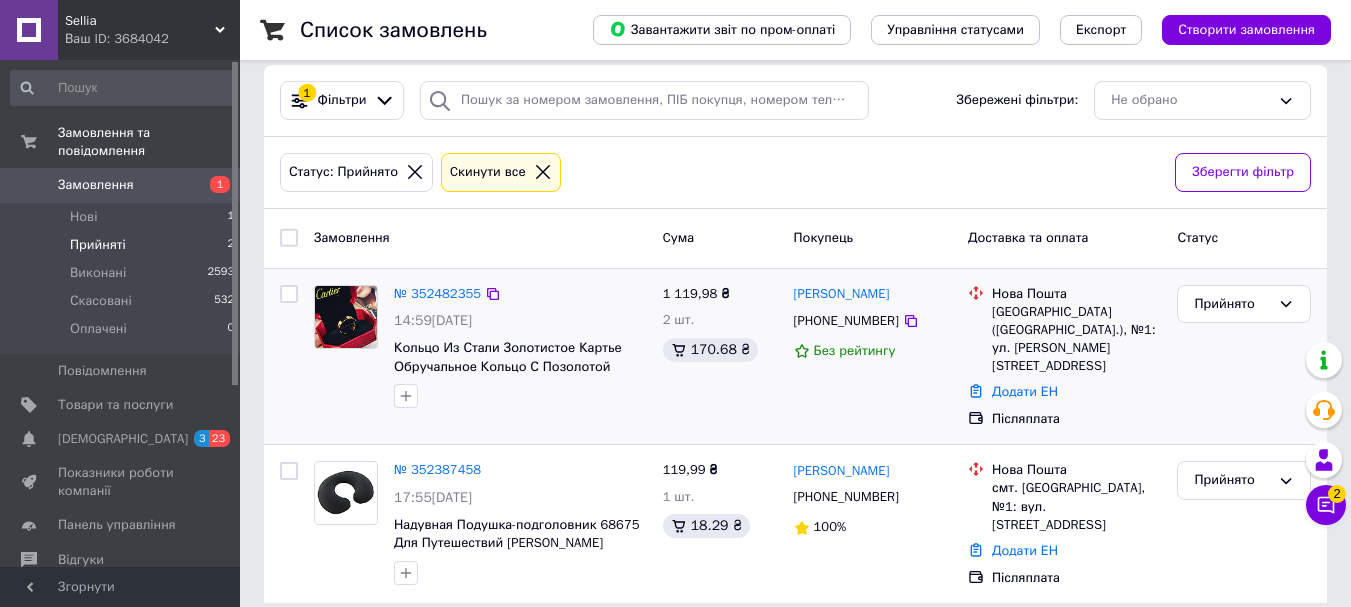 scroll, scrollTop: 0, scrollLeft: 0, axis: both 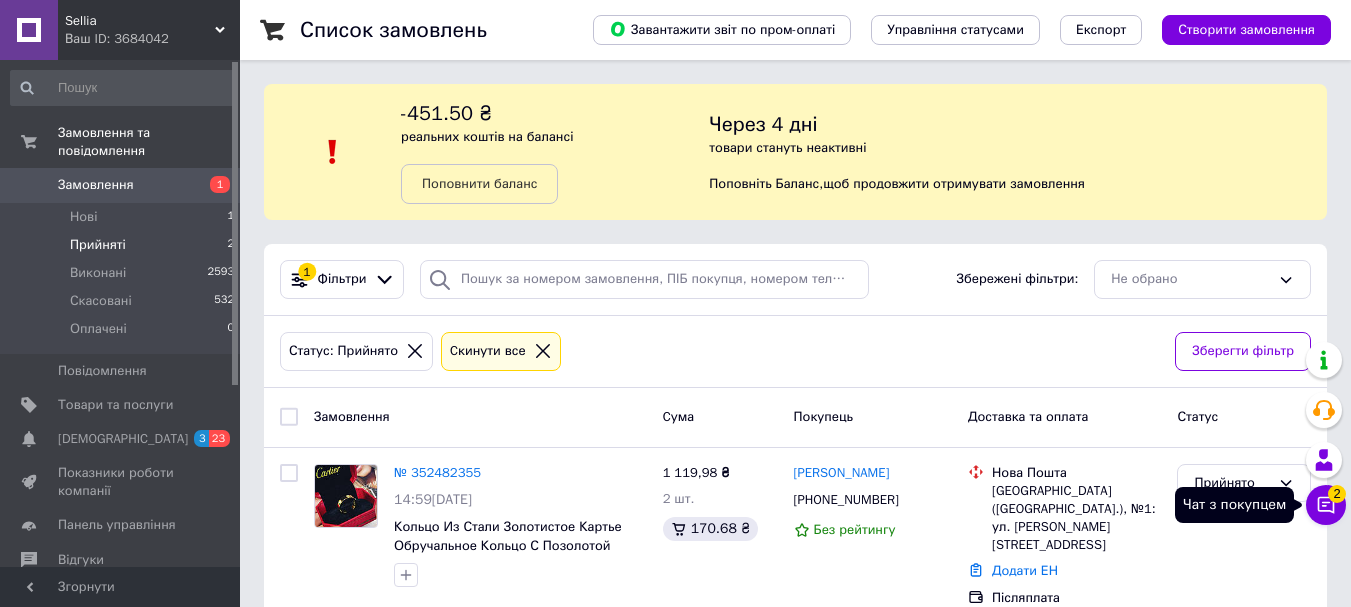 click 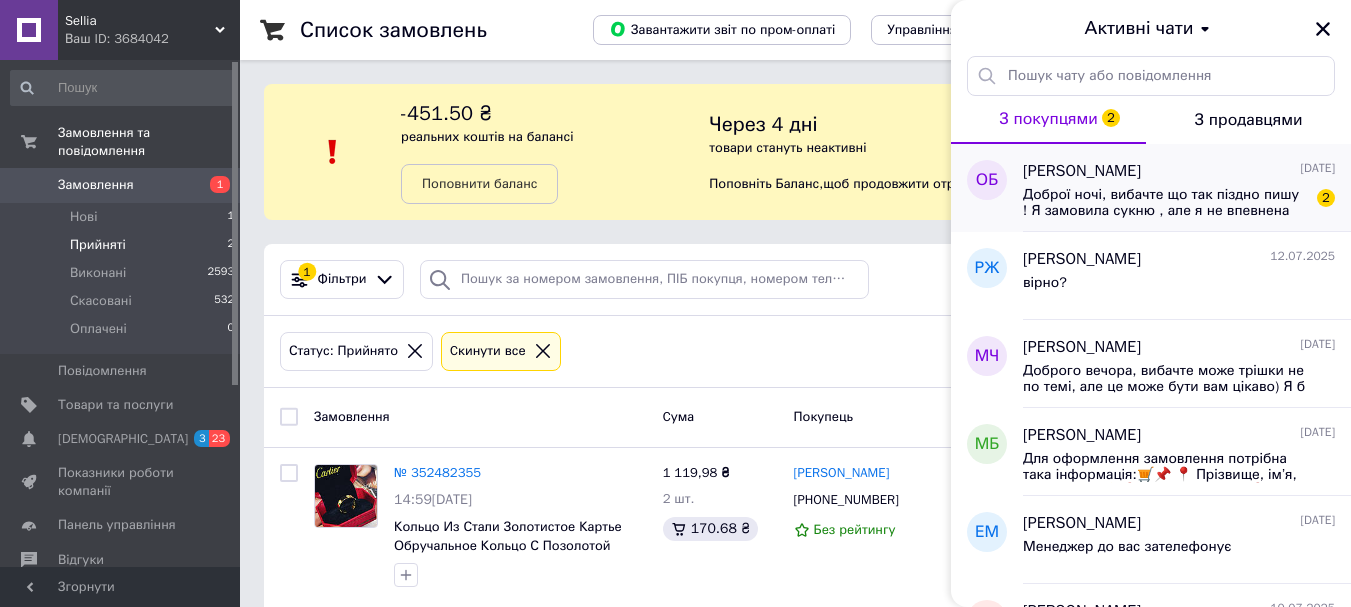 click on "[PERSON_NAME] [DATE] Доброї ночі, вибачте що так піздно пишу !
Я замовила сукню , але я не впевнена що мій розмір.
Я виходжу заміж, тому мені треба буде ваша розмірна сітка 2" at bounding box center (1187, 188) 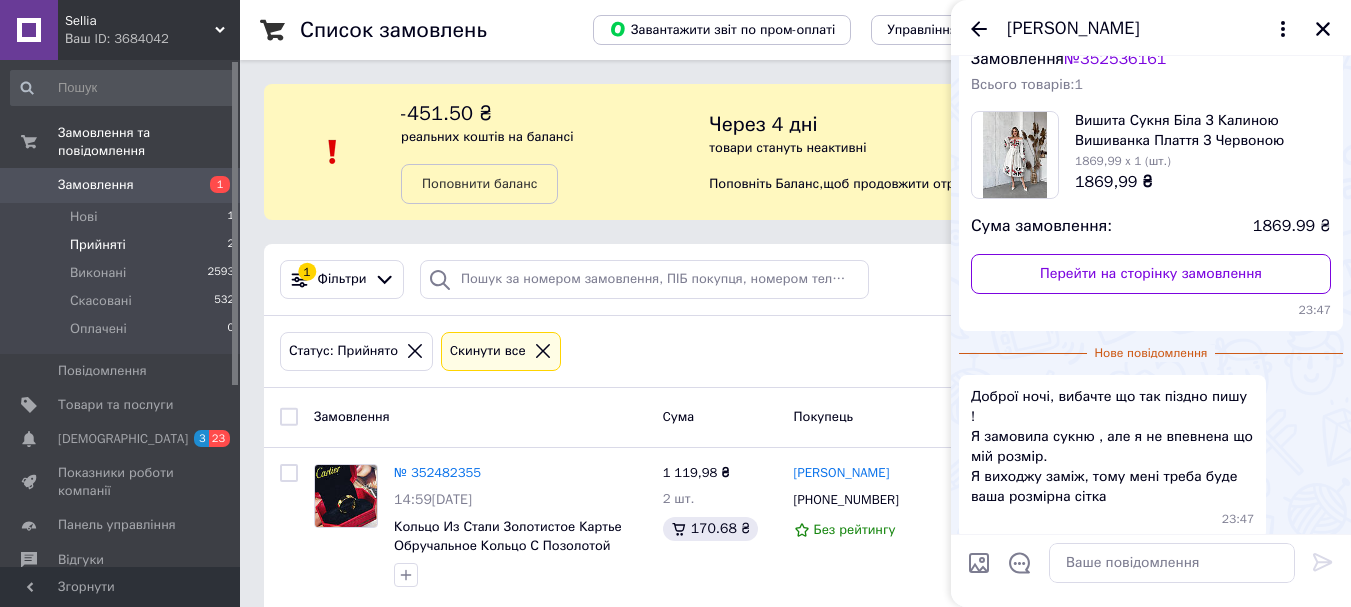 scroll, scrollTop: 70, scrollLeft: 0, axis: vertical 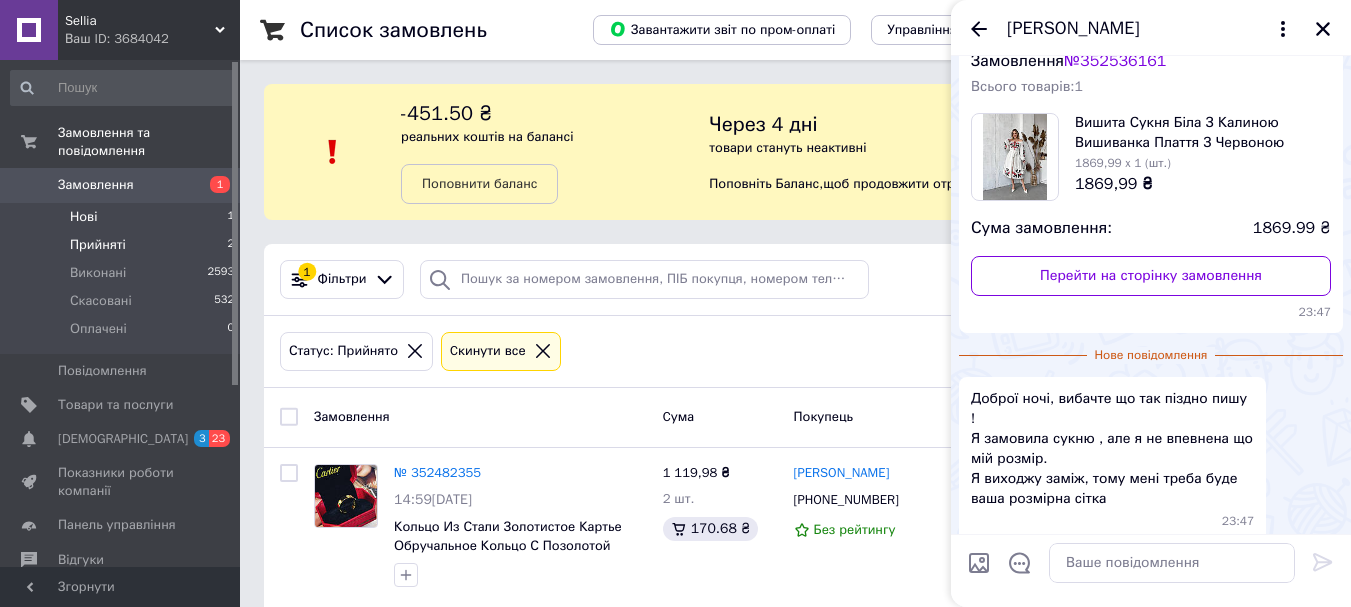 click on "Нові 1" at bounding box center [123, 217] 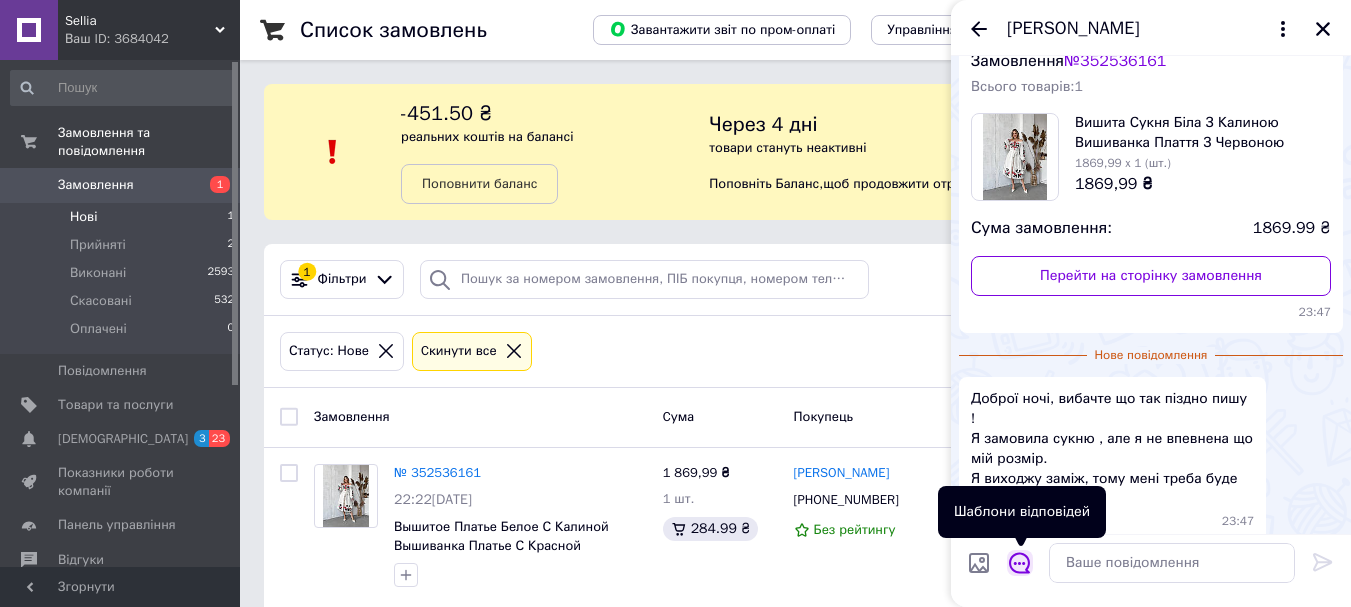click 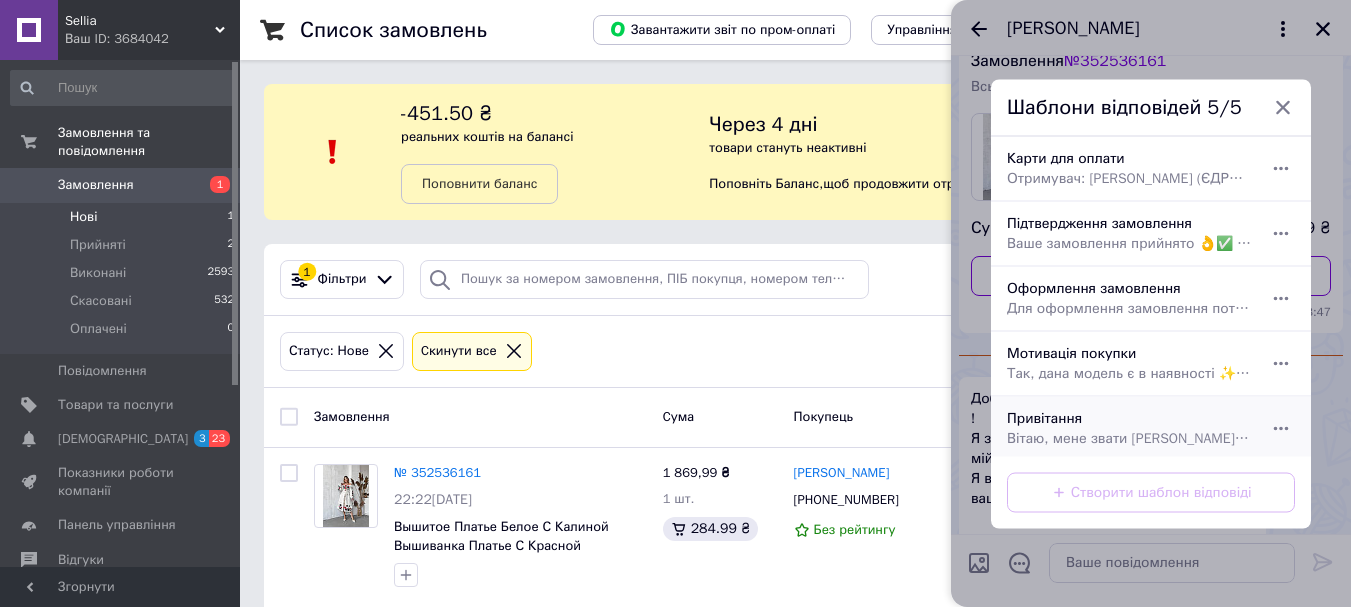 click on "Привітання Вітаю, мене звати [PERSON_NAME] 😊  Я буду Вашим особистим консультантом та з
радістю Вам допоможу
Ви у нас оформили замовлення❓" at bounding box center (1129, 428) 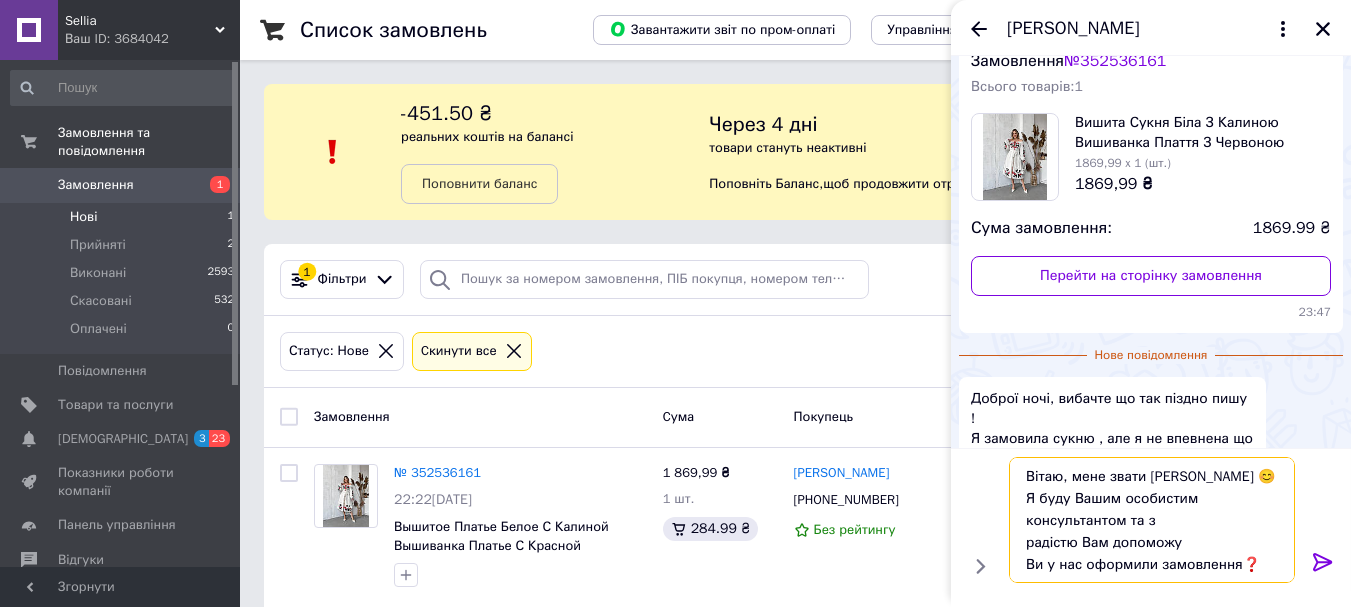 click on "Вітаю, мене звати [PERSON_NAME] 😊  Я буду Вашим особистим консультантом та з
радістю Вам допоможу
Ви у нас оформили замовлення❓" at bounding box center [1152, 520] 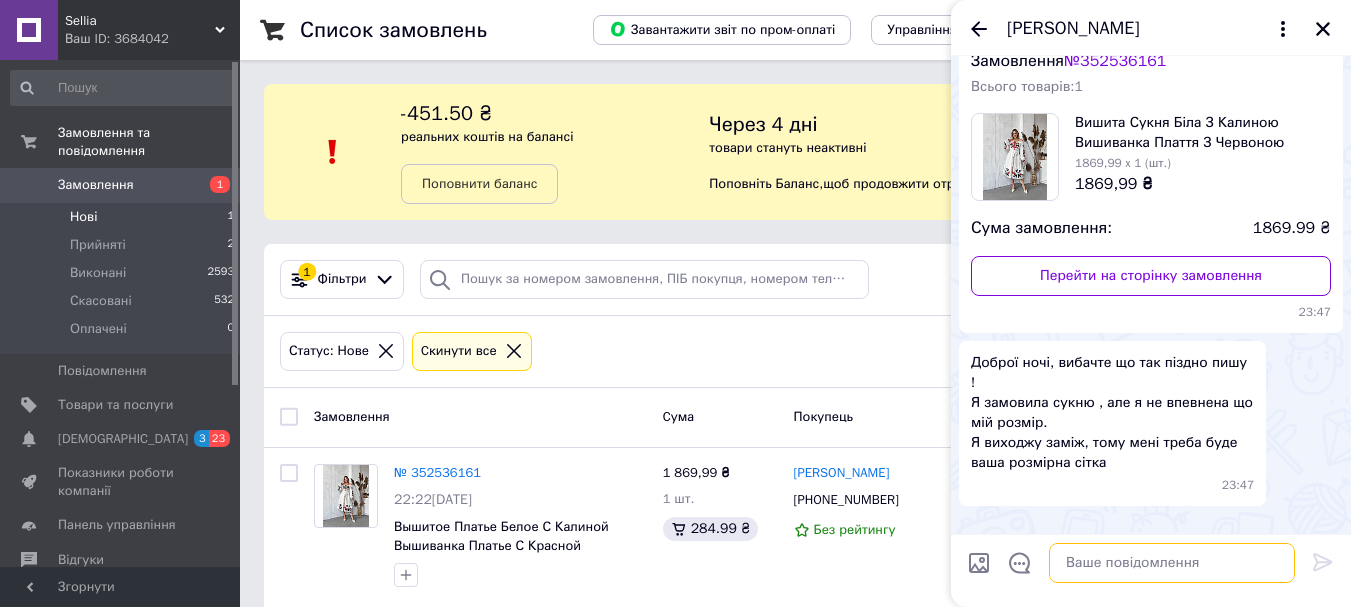scroll, scrollTop: 0, scrollLeft: 0, axis: both 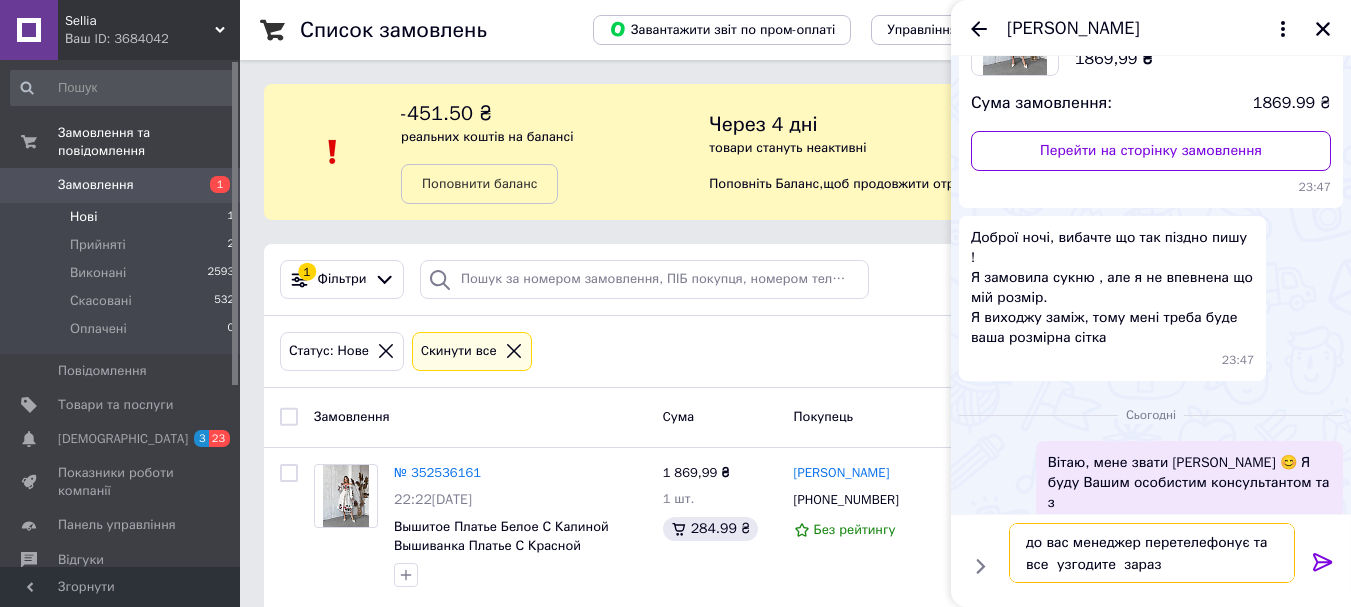 type on "до вас менеджер перетелефонує та все  узгодите  зараз" 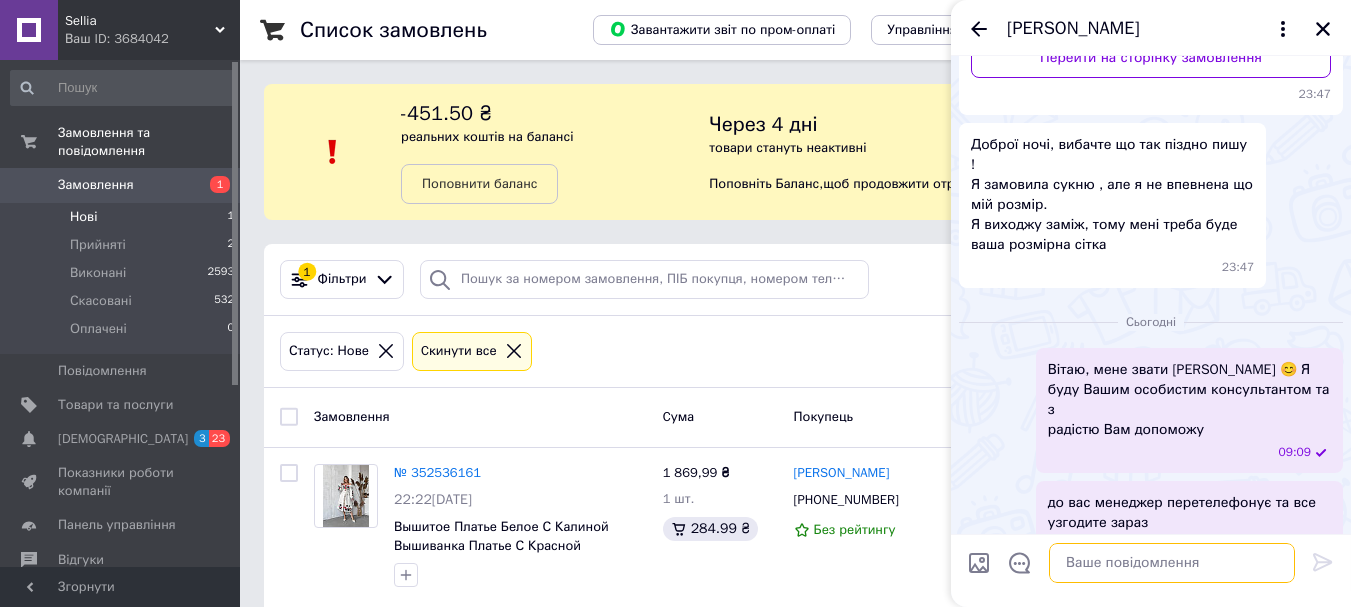 scroll, scrollTop: 0, scrollLeft: 0, axis: both 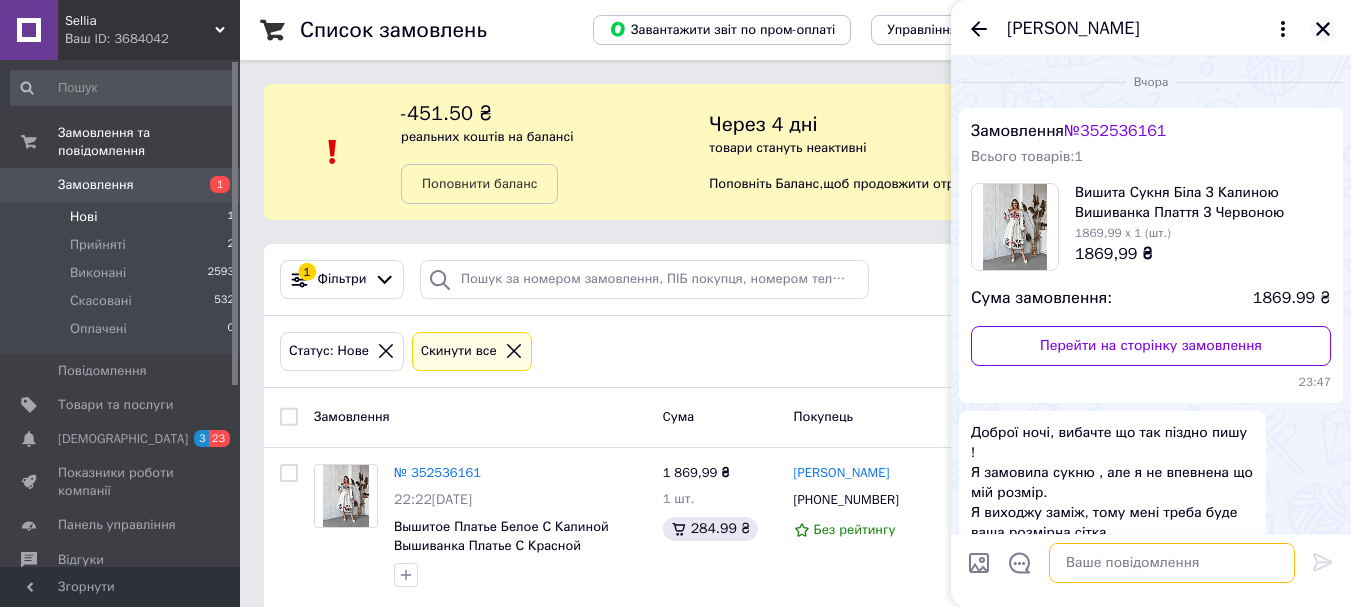 type 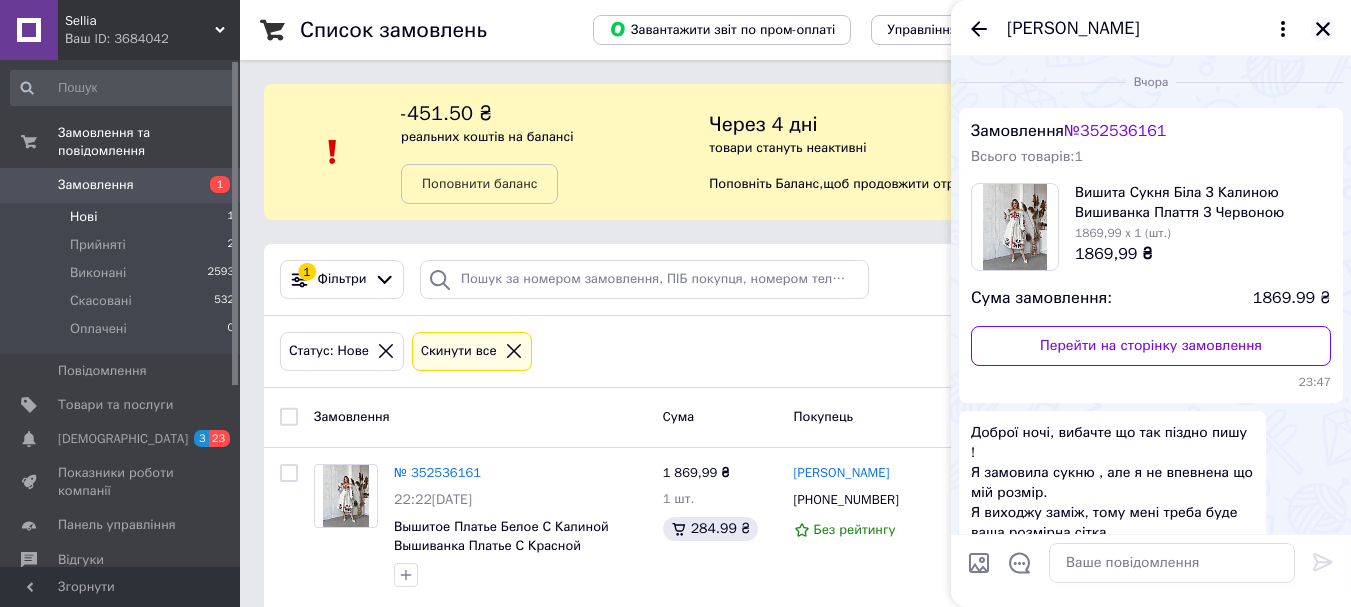 click 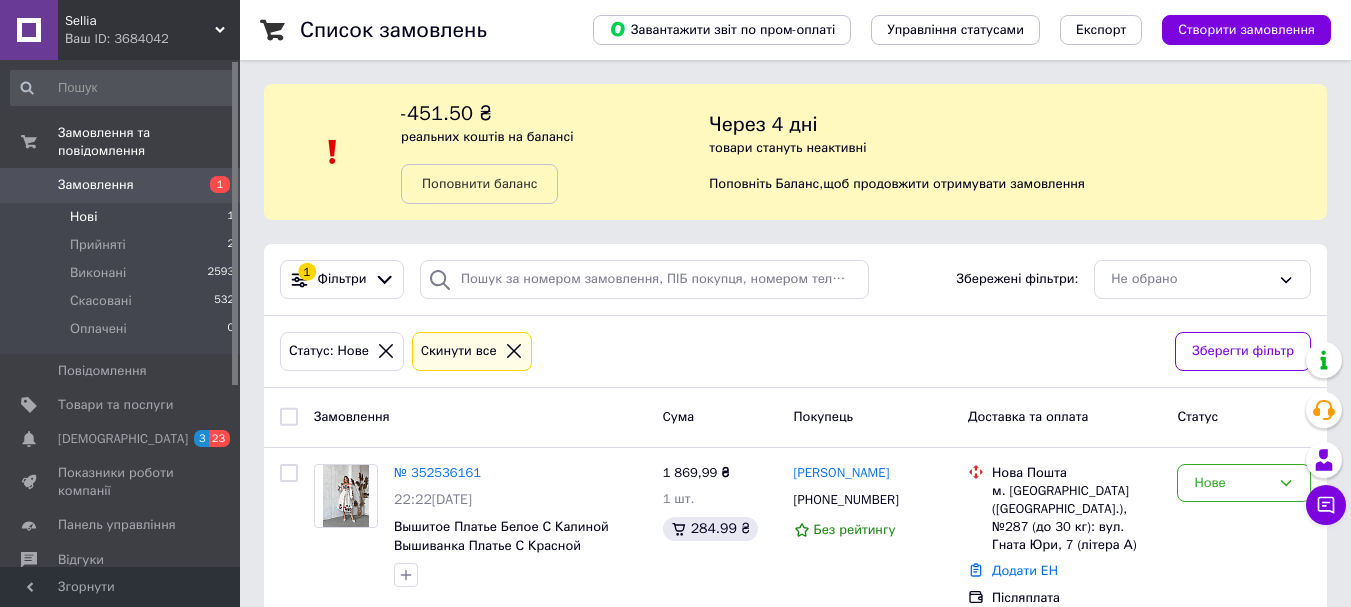 click on "Sellia" at bounding box center (140, 21) 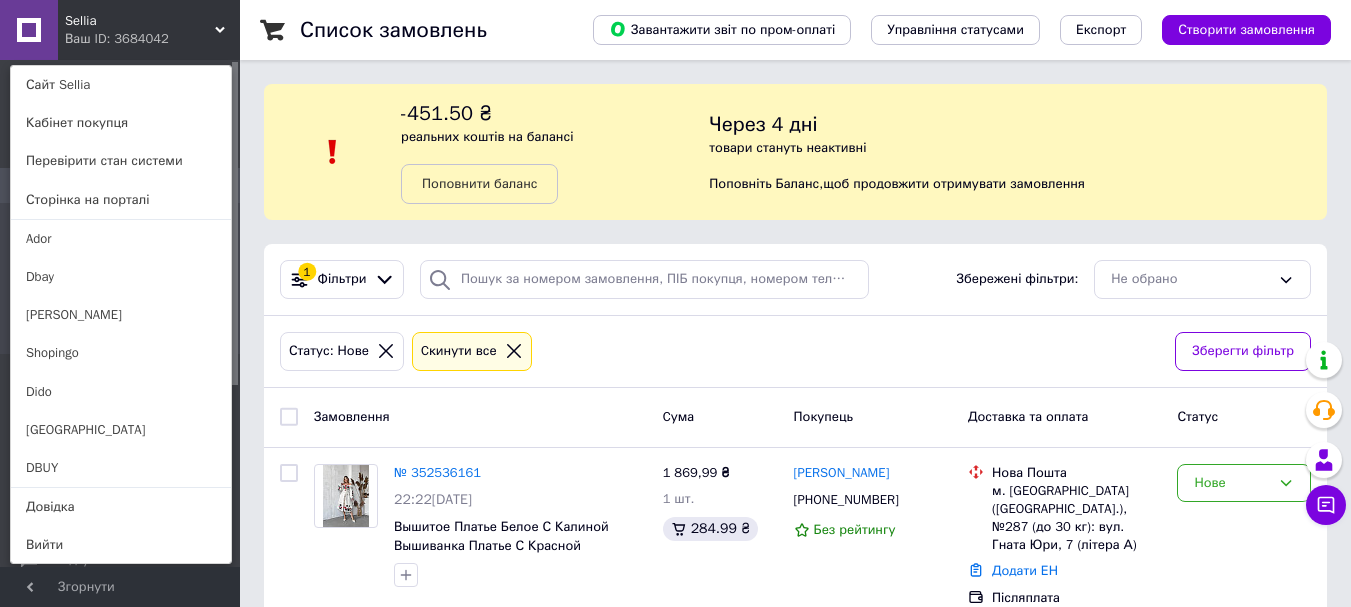 click on "Ваш ID: 3684042" at bounding box center (107, 39) 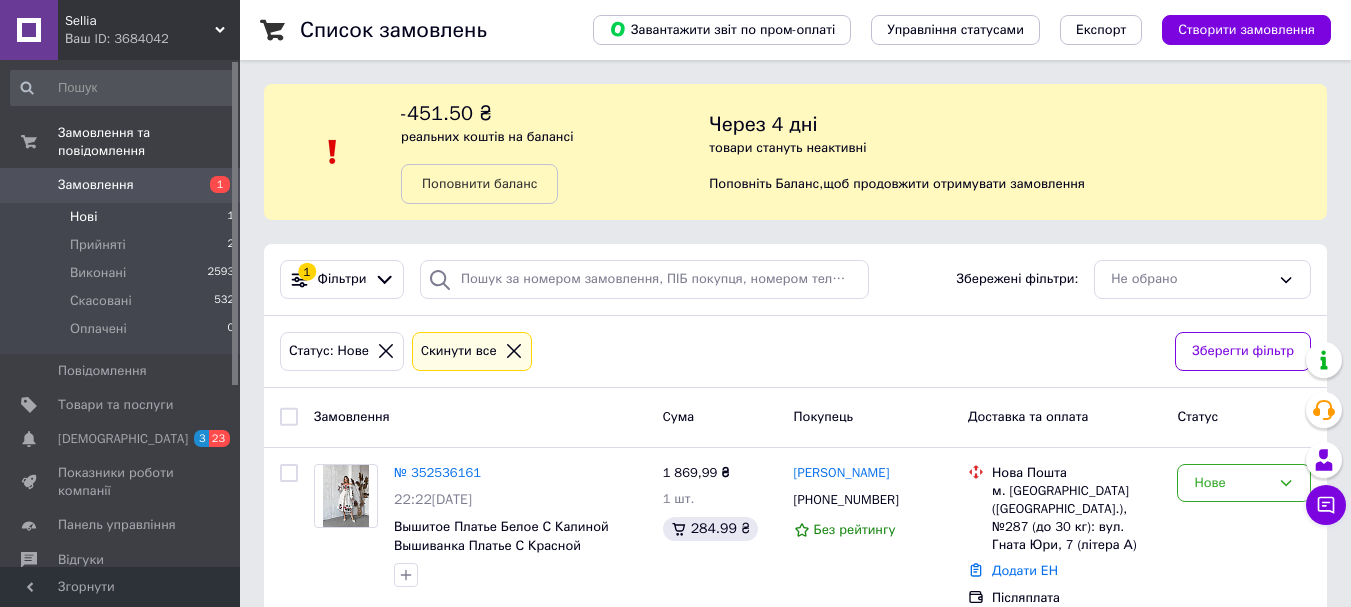 click on "Поповнити баланс" at bounding box center (479, 183) 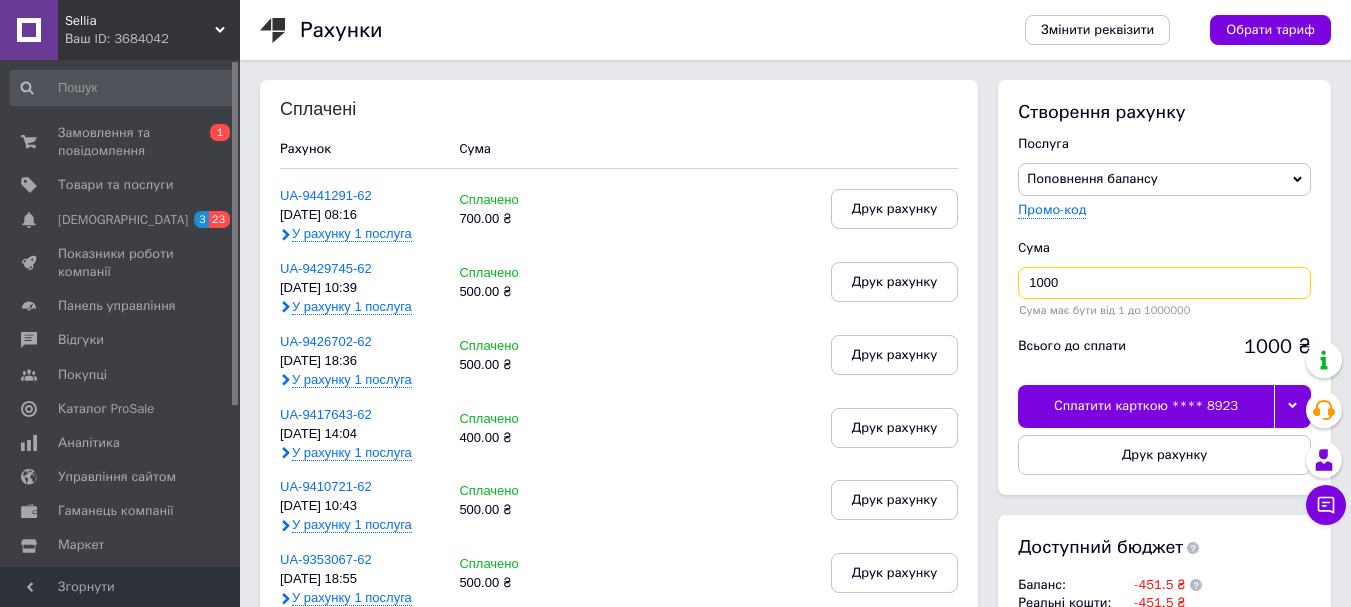 click on "1000" at bounding box center (1164, 283) 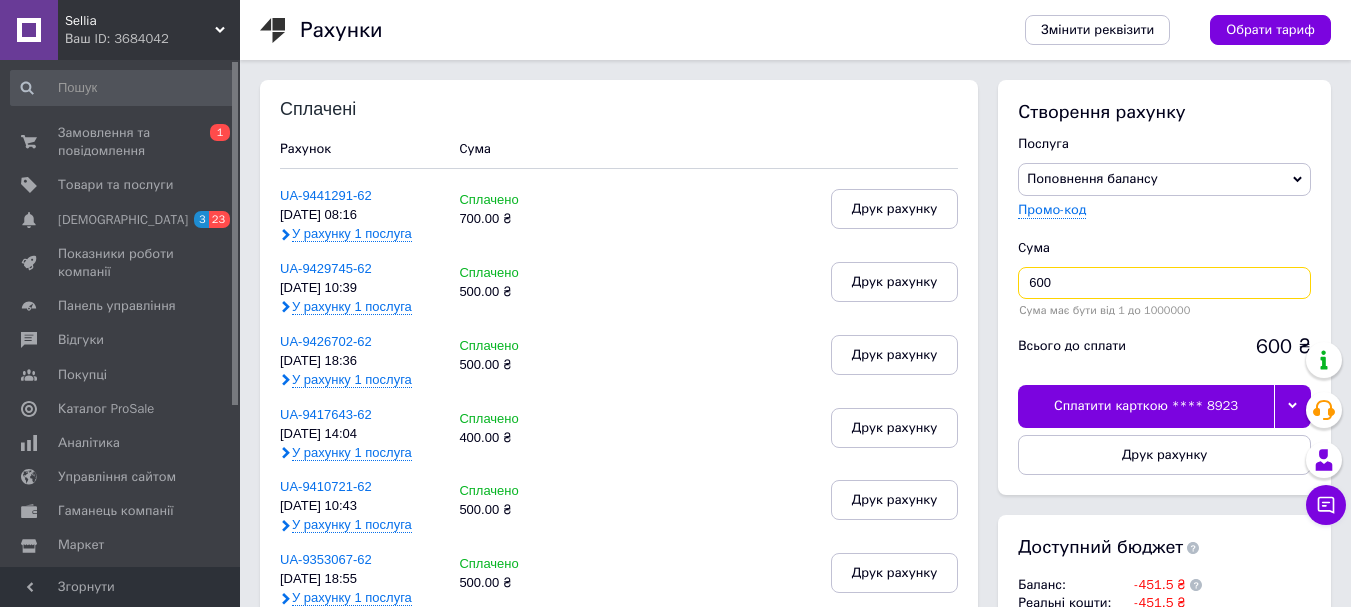 type on "600" 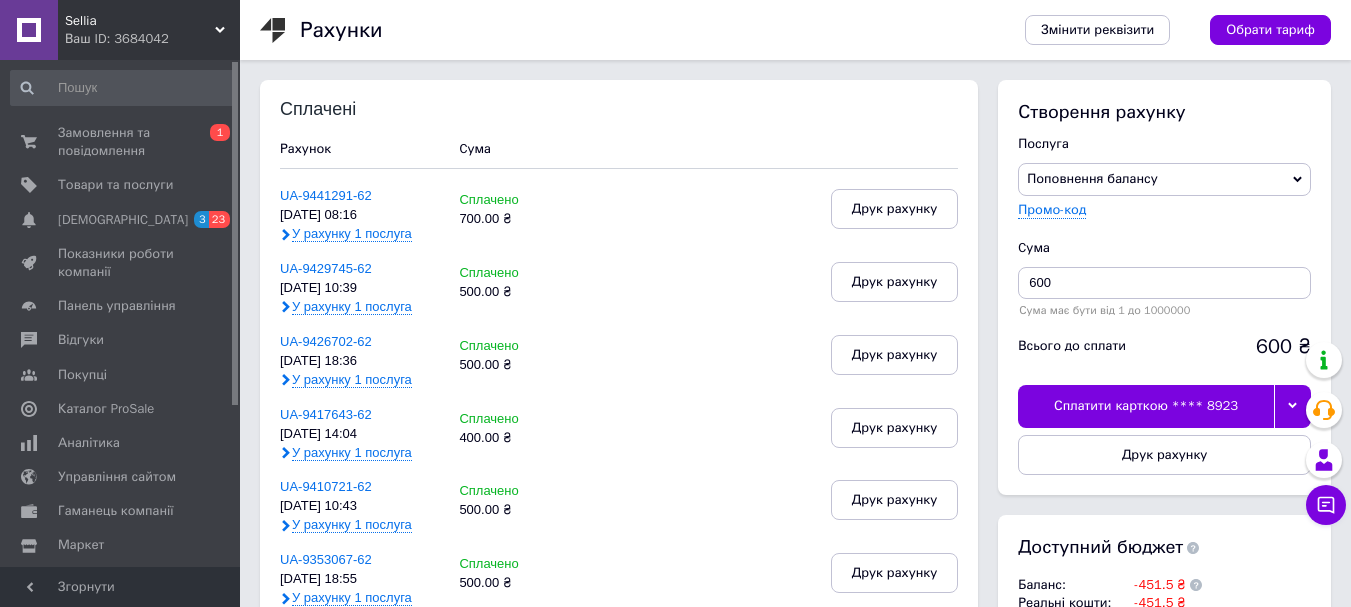 click at bounding box center [1292, 406] 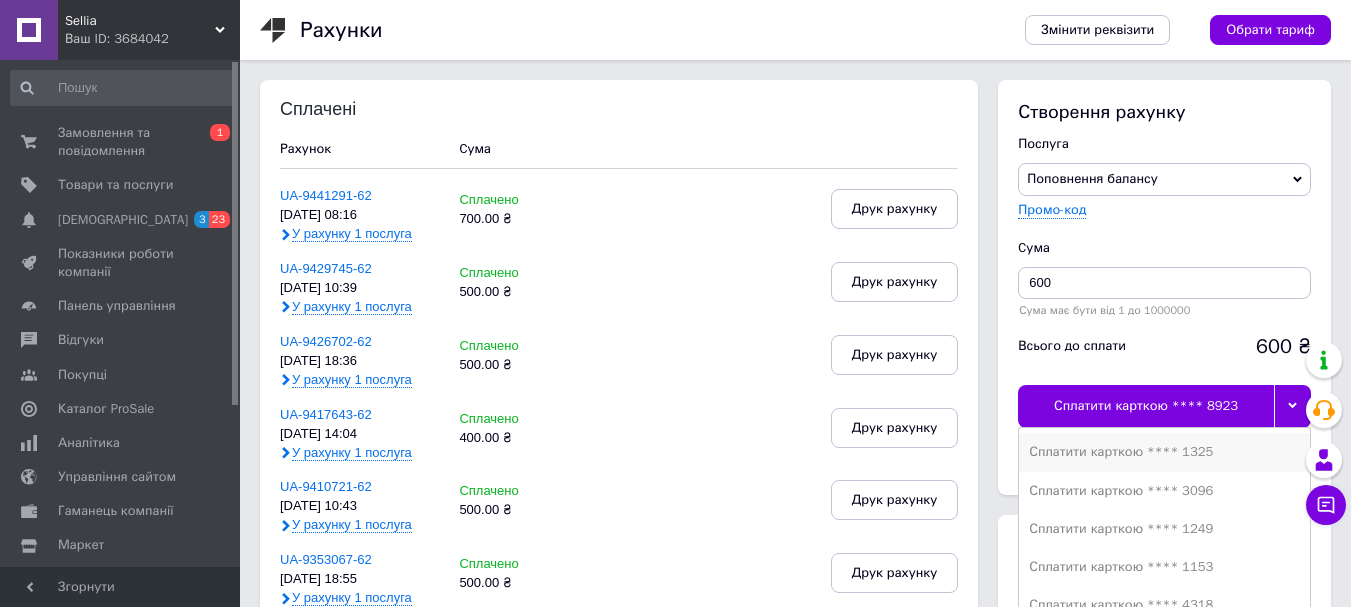 click on "Сплатити карткою  **** 1325" at bounding box center [1164, 452] 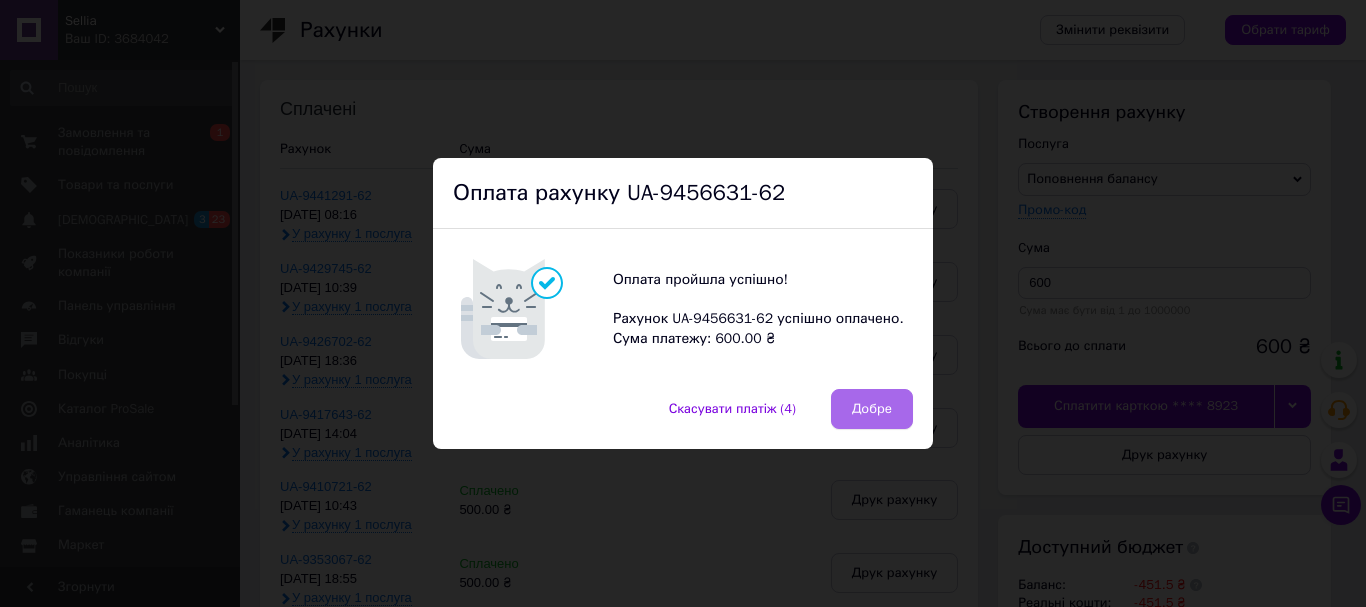click on "Добре" at bounding box center (872, 409) 